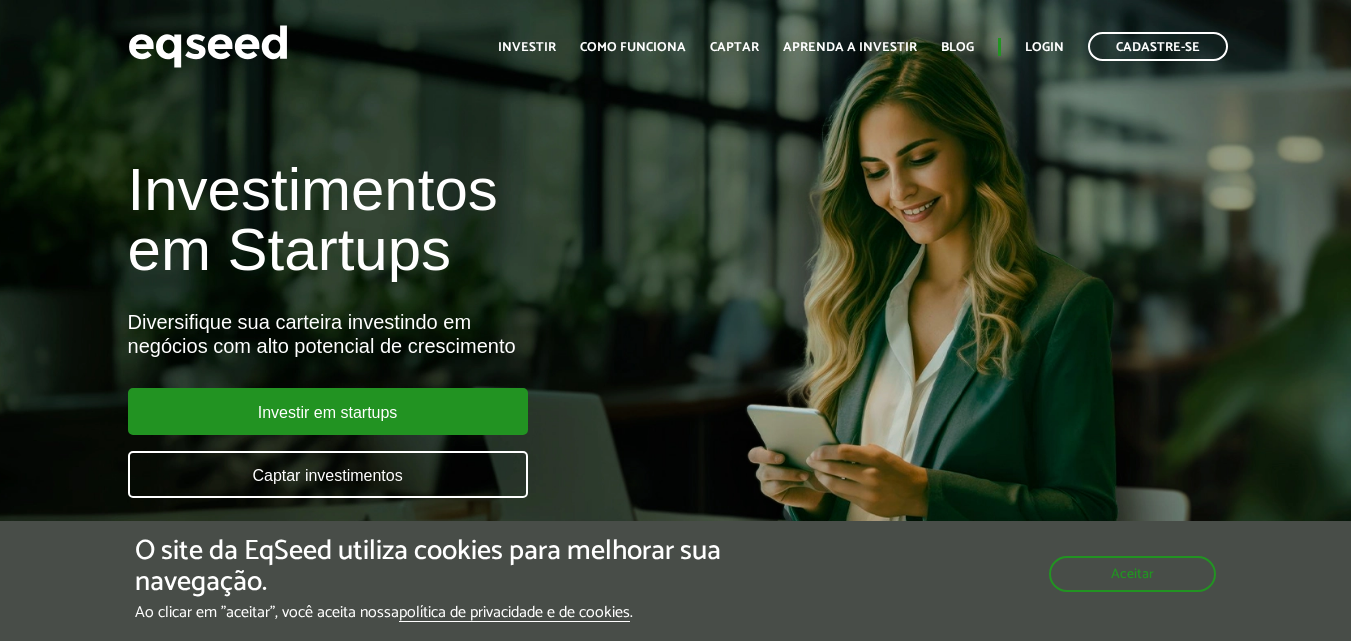 scroll, scrollTop: 0, scrollLeft: 0, axis: both 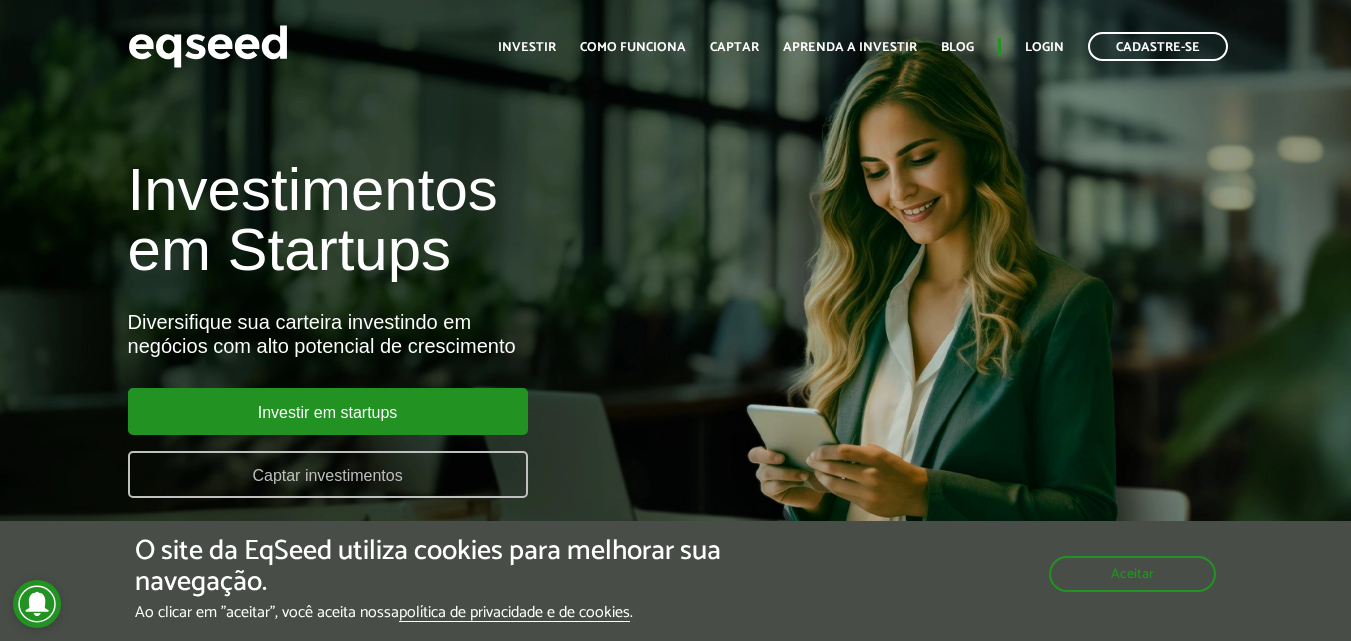 click on "Captar investimentos" at bounding box center (328, 474) 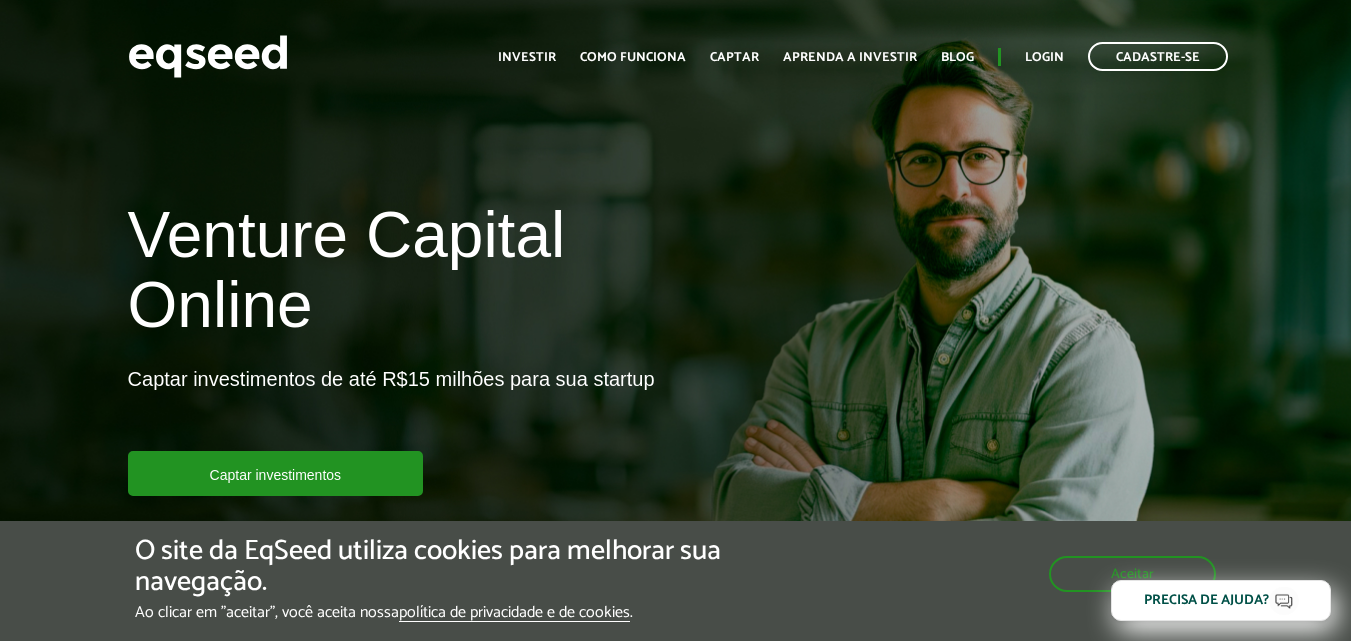 scroll, scrollTop: 0, scrollLeft: 0, axis: both 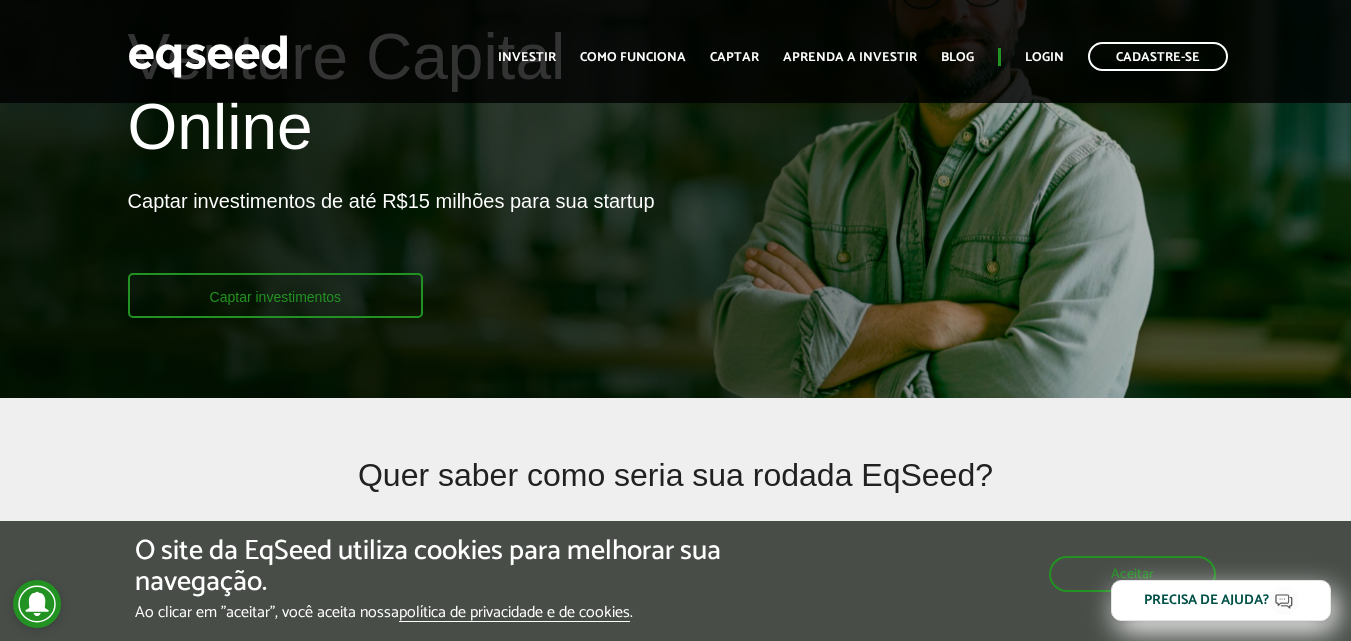 click on "Captar investimentos" at bounding box center (276, 295) 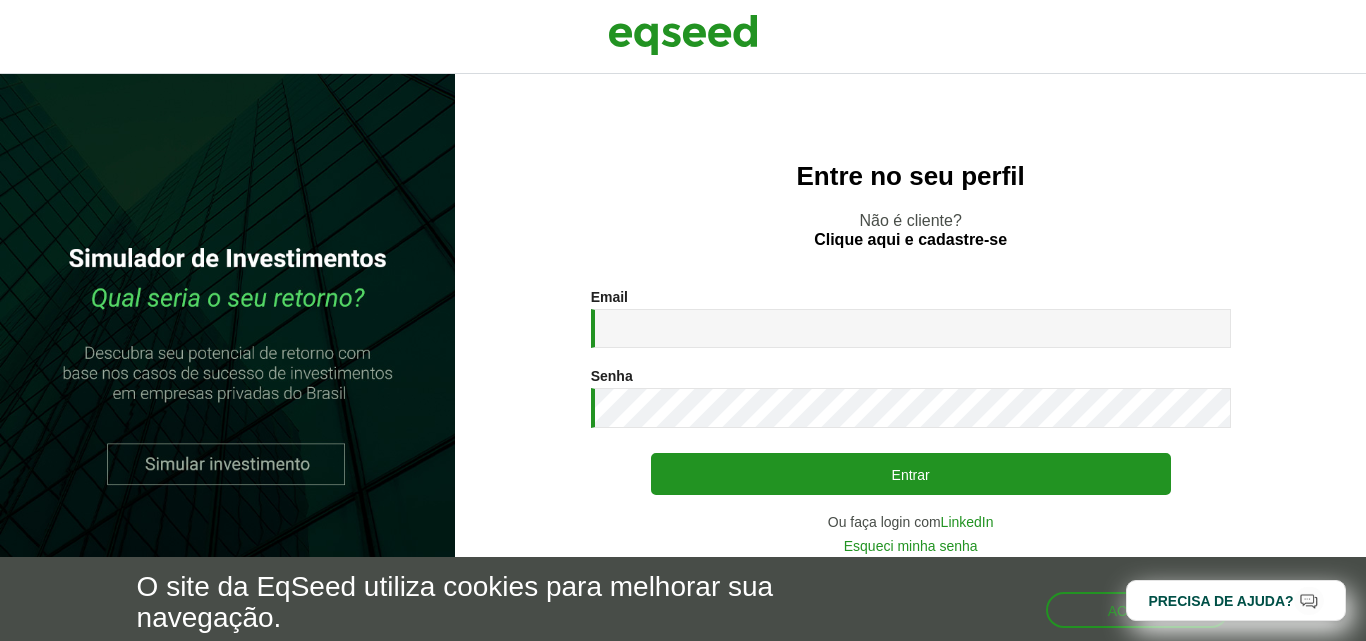 scroll, scrollTop: 0, scrollLeft: 0, axis: both 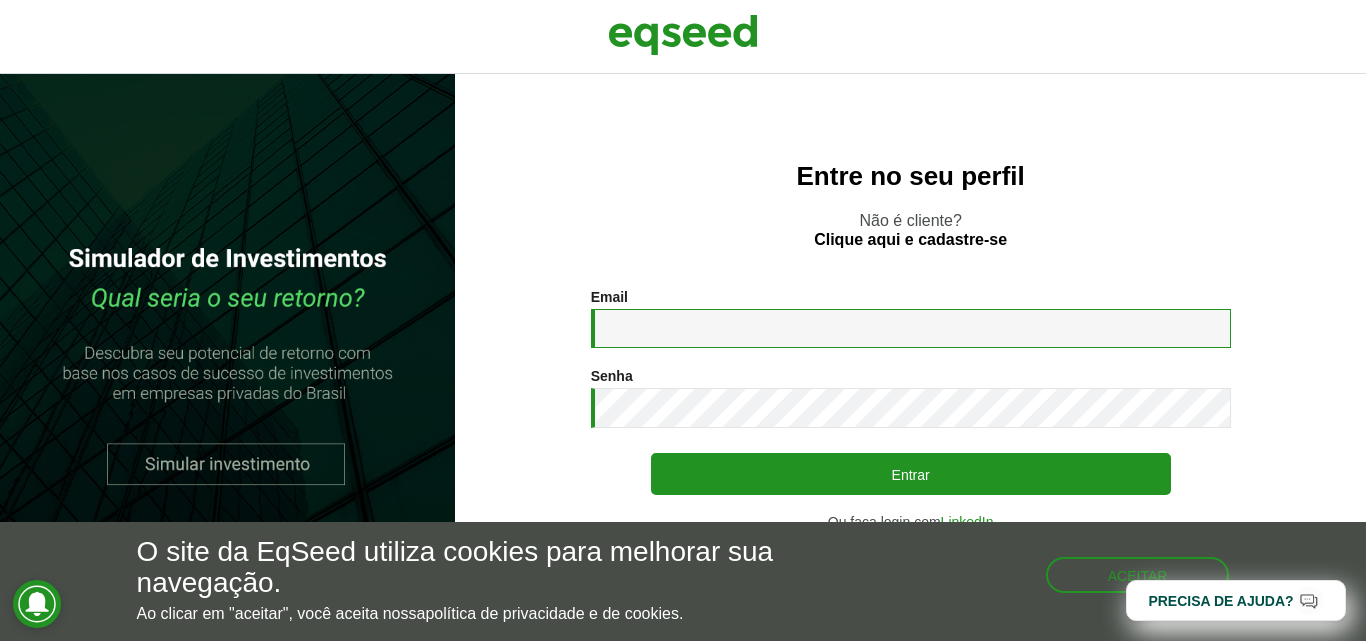 click on "Email  *" at bounding box center (911, 328) 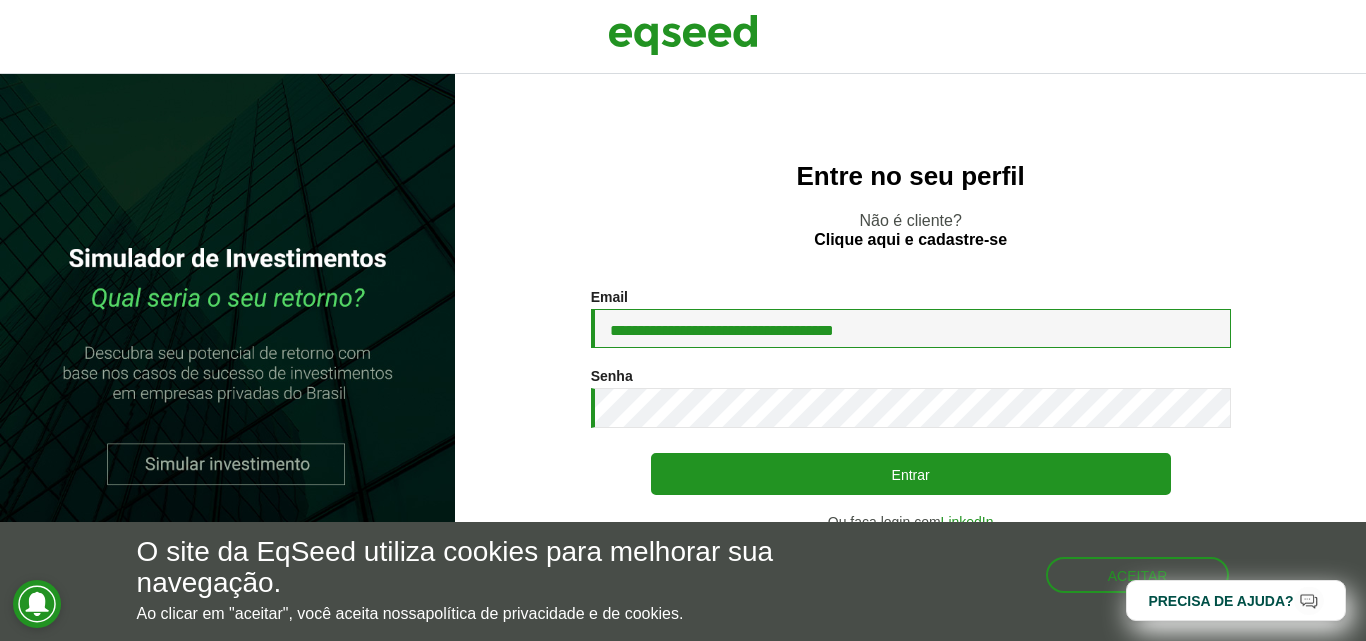type on "**********" 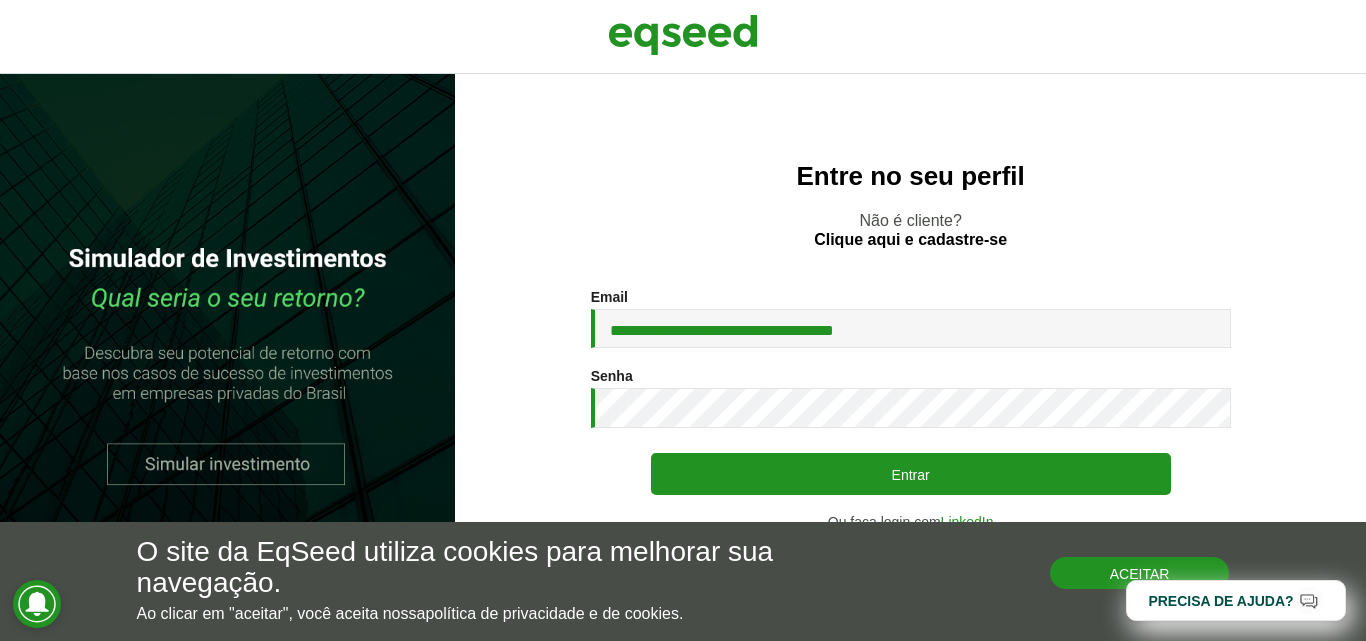 click on "Aceitar" at bounding box center (1140, 573) 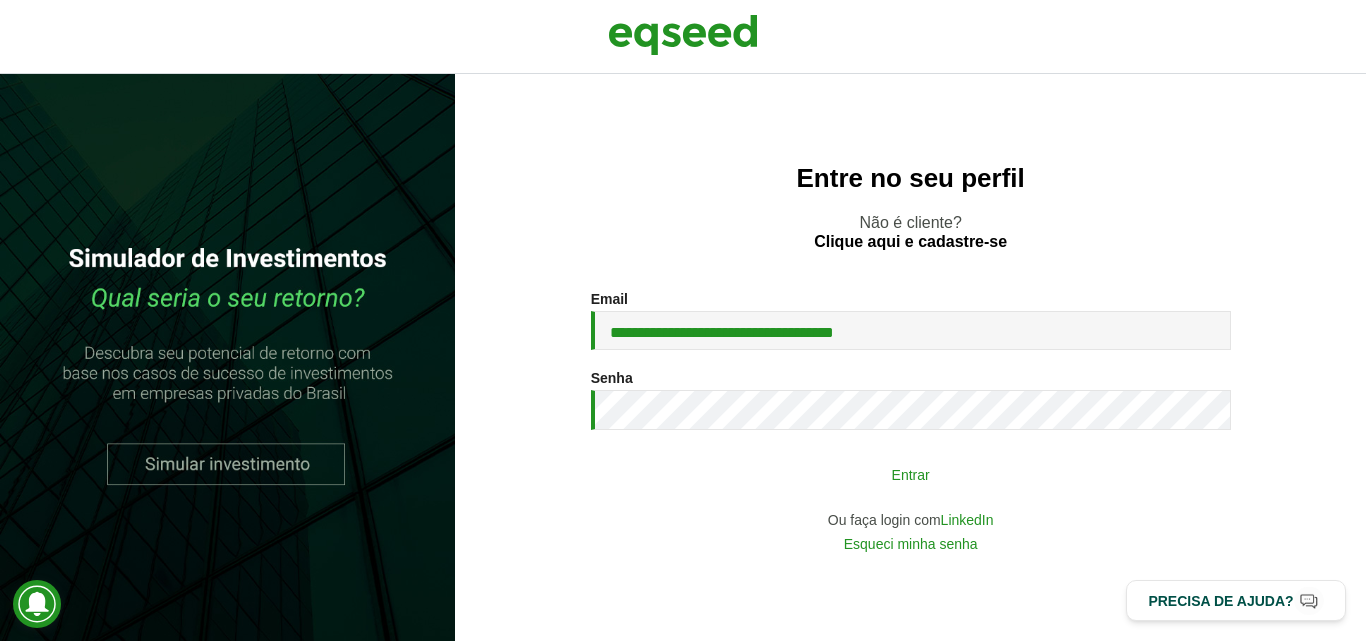 click on "Entrar" at bounding box center (911, 474) 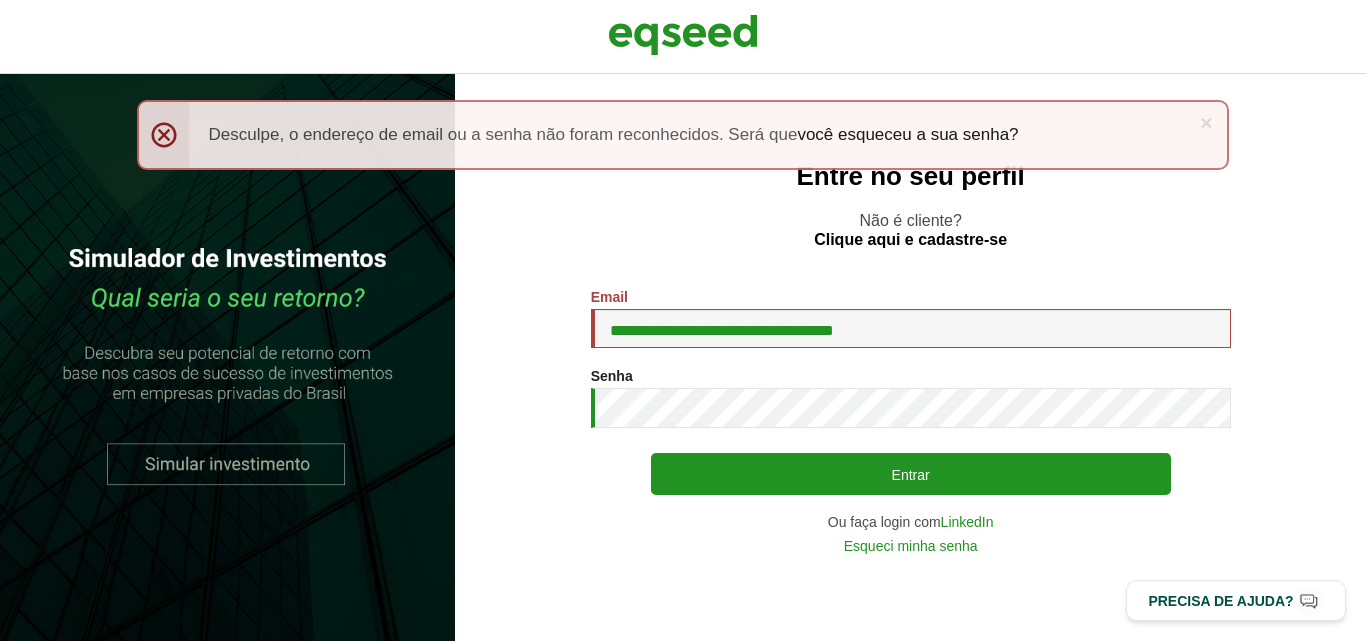 scroll, scrollTop: 0, scrollLeft: 0, axis: both 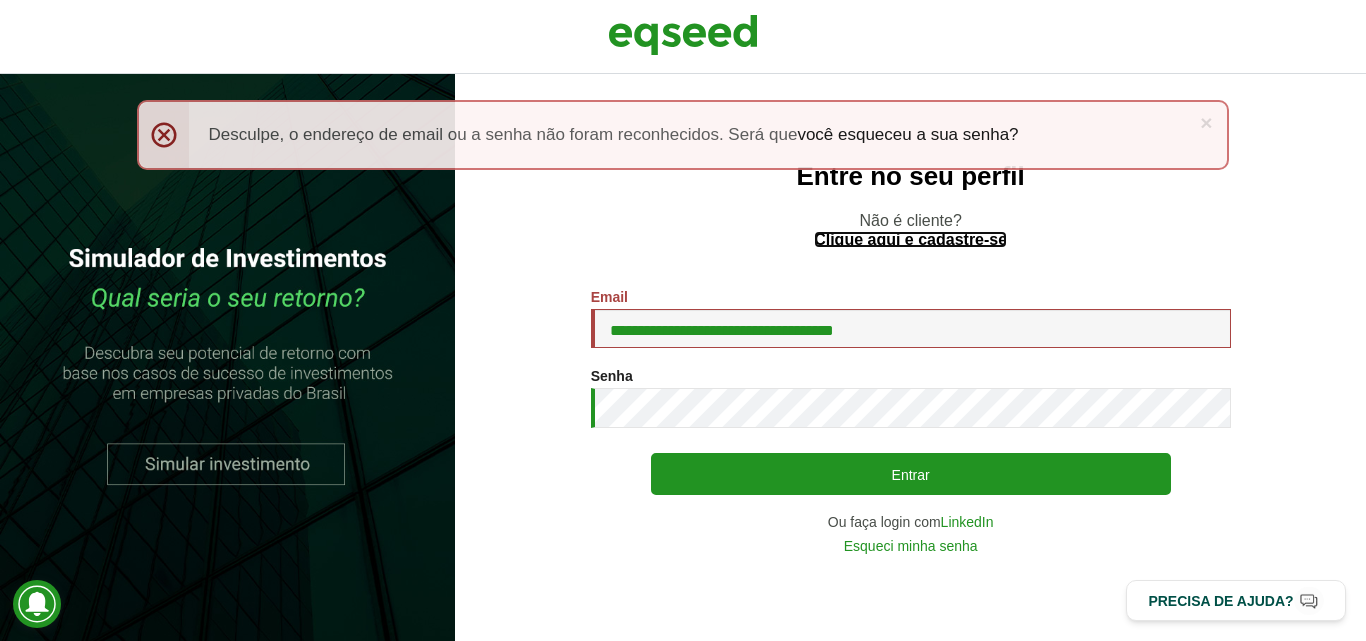click on "Clique aqui e cadastre-se" at bounding box center (910, 240) 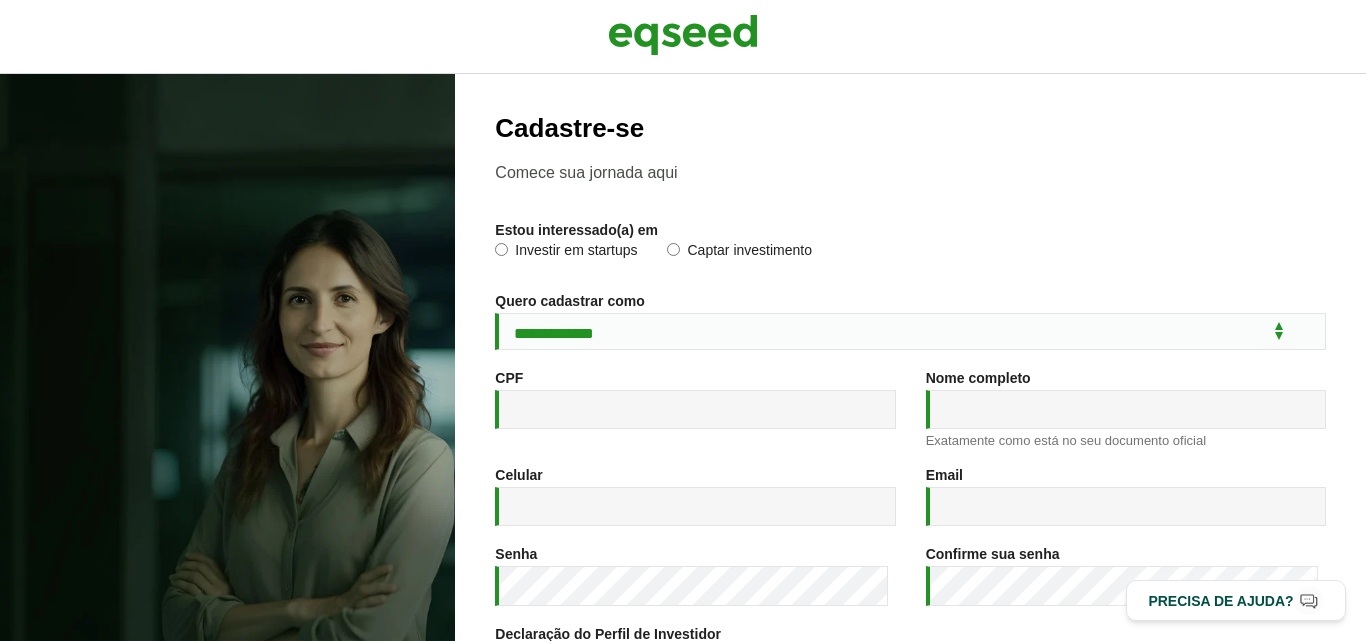 scroll, scrollTop: 0, scrollLeft: 0, axis: both 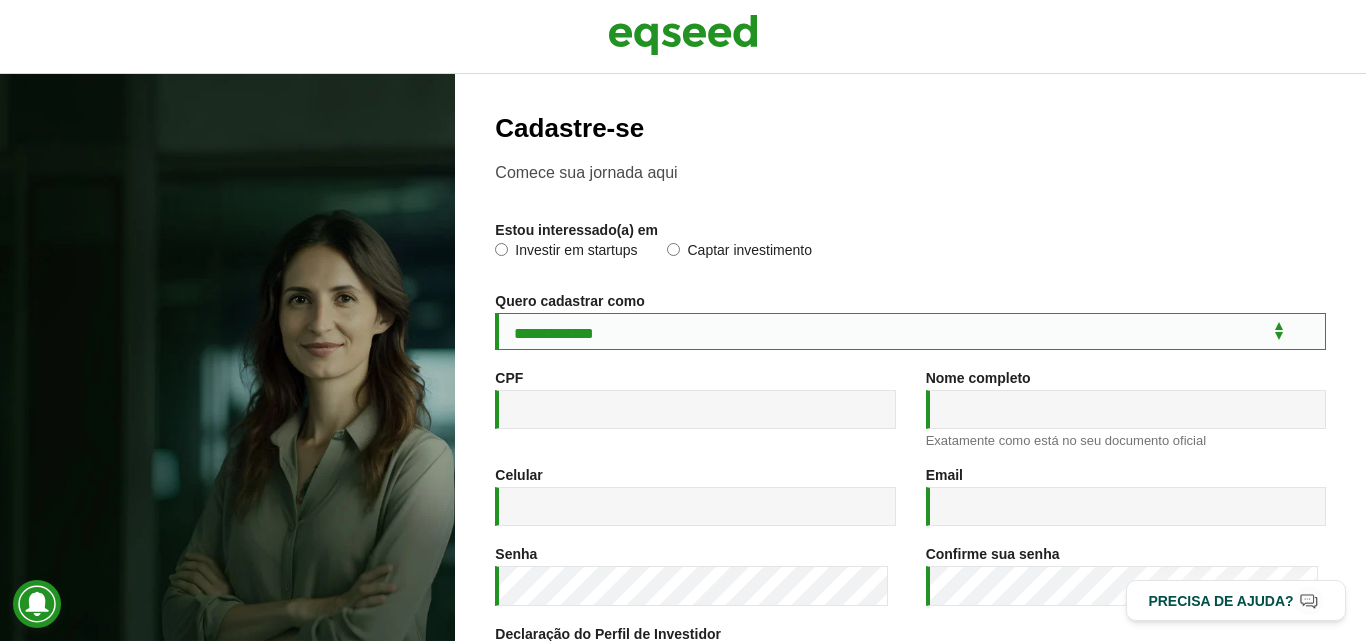 click on "**********" at bounding box center [910, 331] 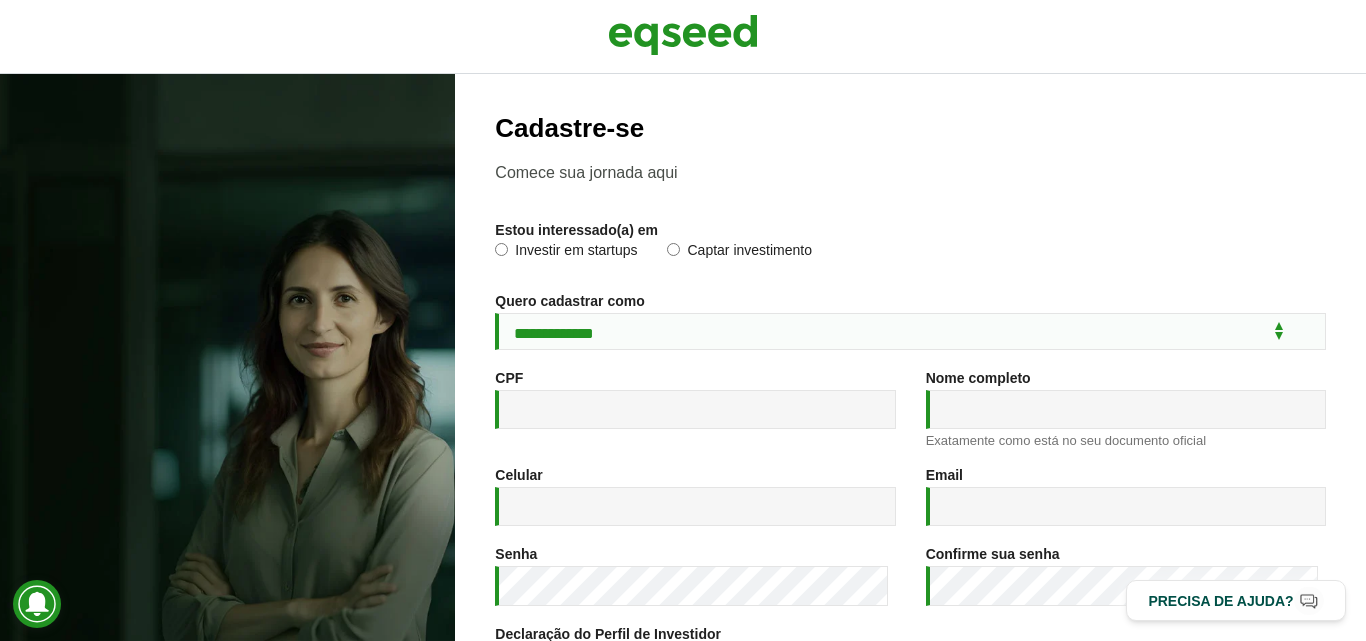 click on "Captar investimento" at bounding box center [739, 253] 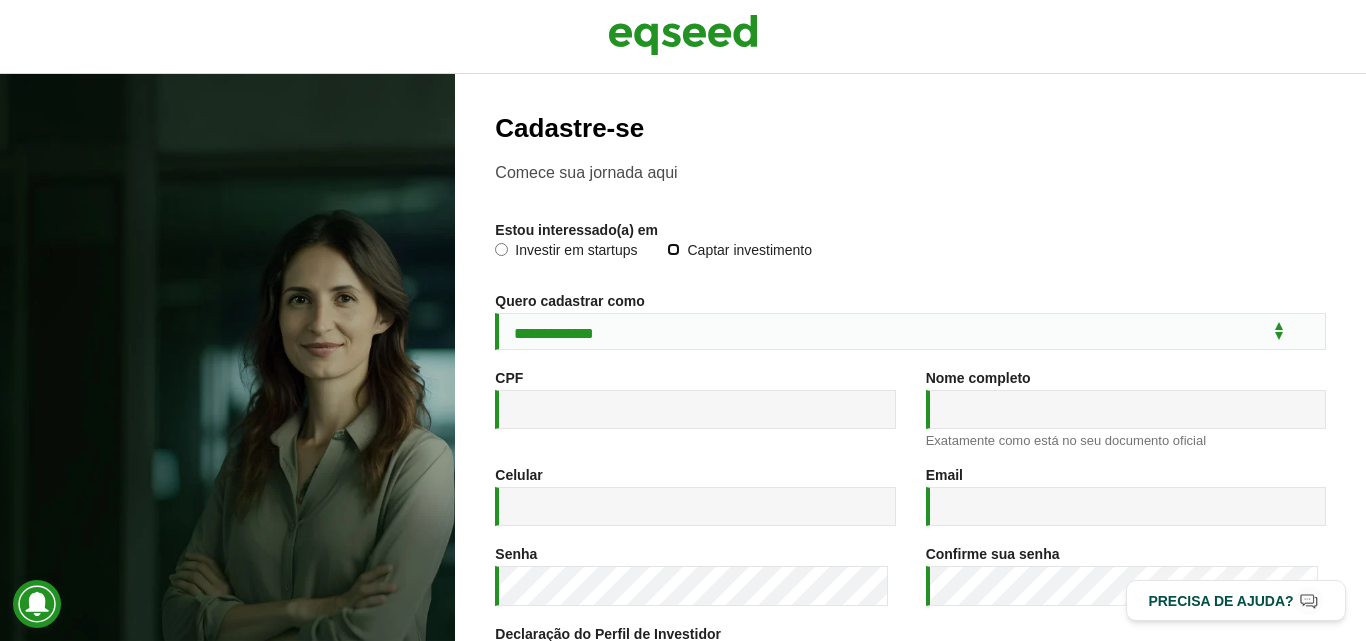 scroll, scrollTop: 79, scrollLeft: 0, axis: vertical 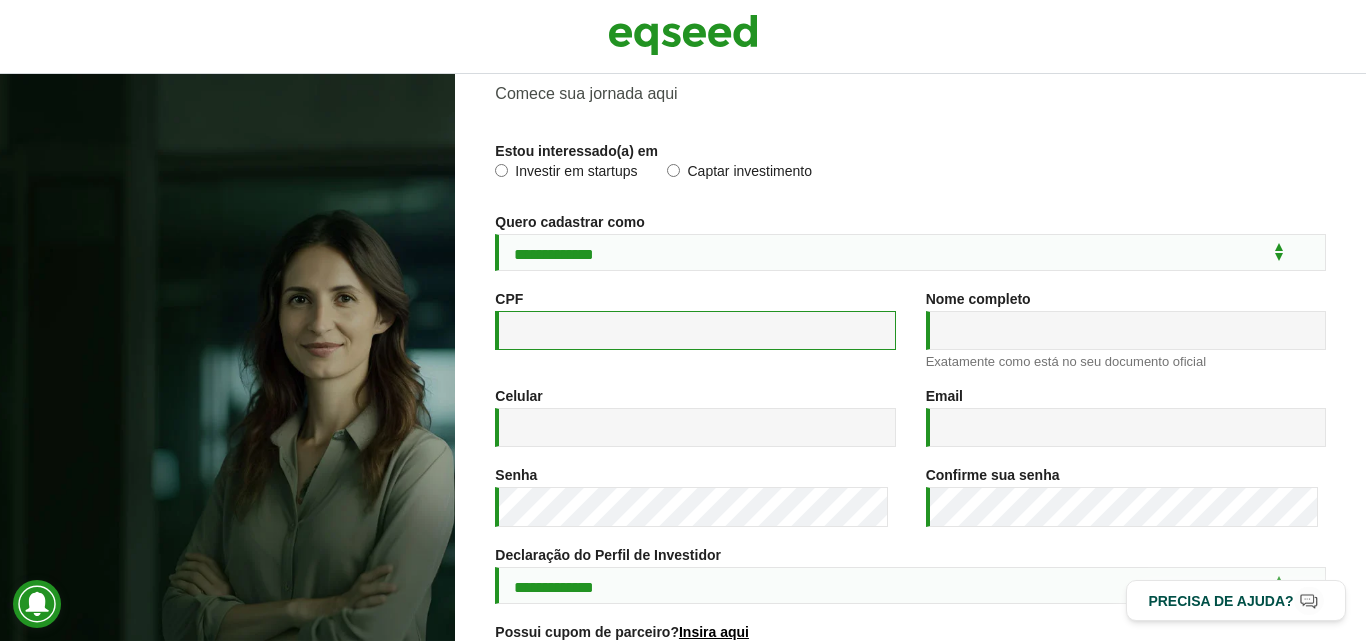 click on "CPF  *" at bounding box center [695, 330] 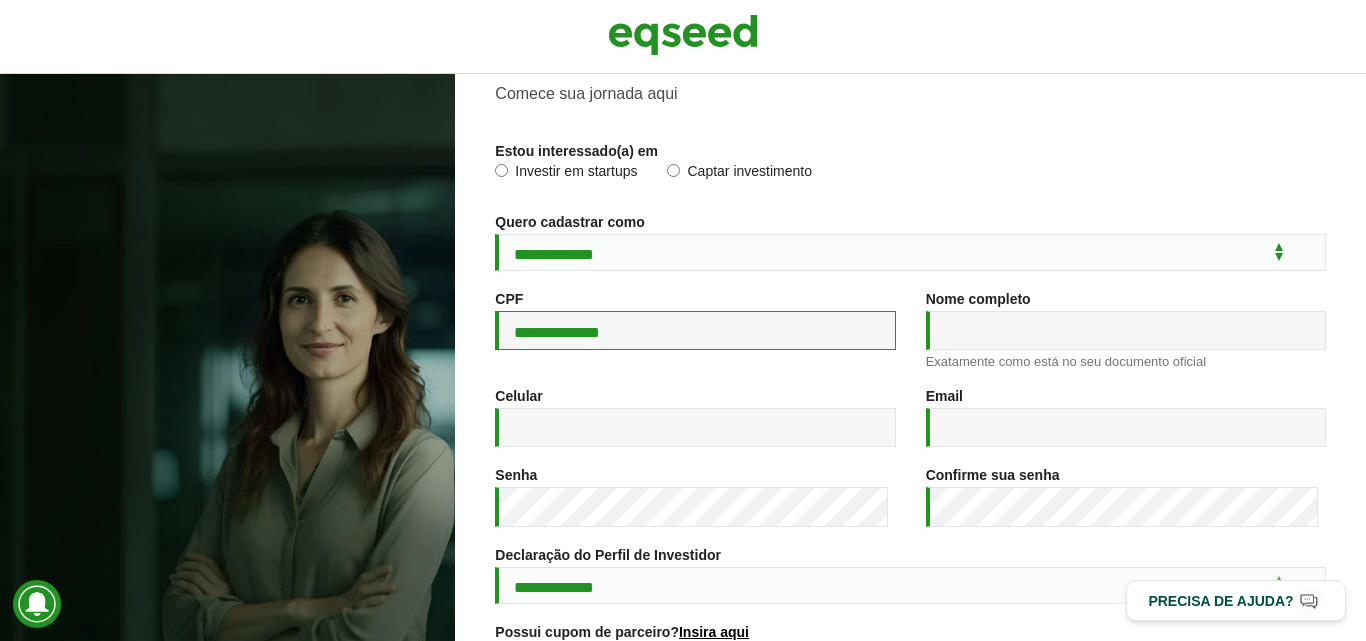 type on "**********" 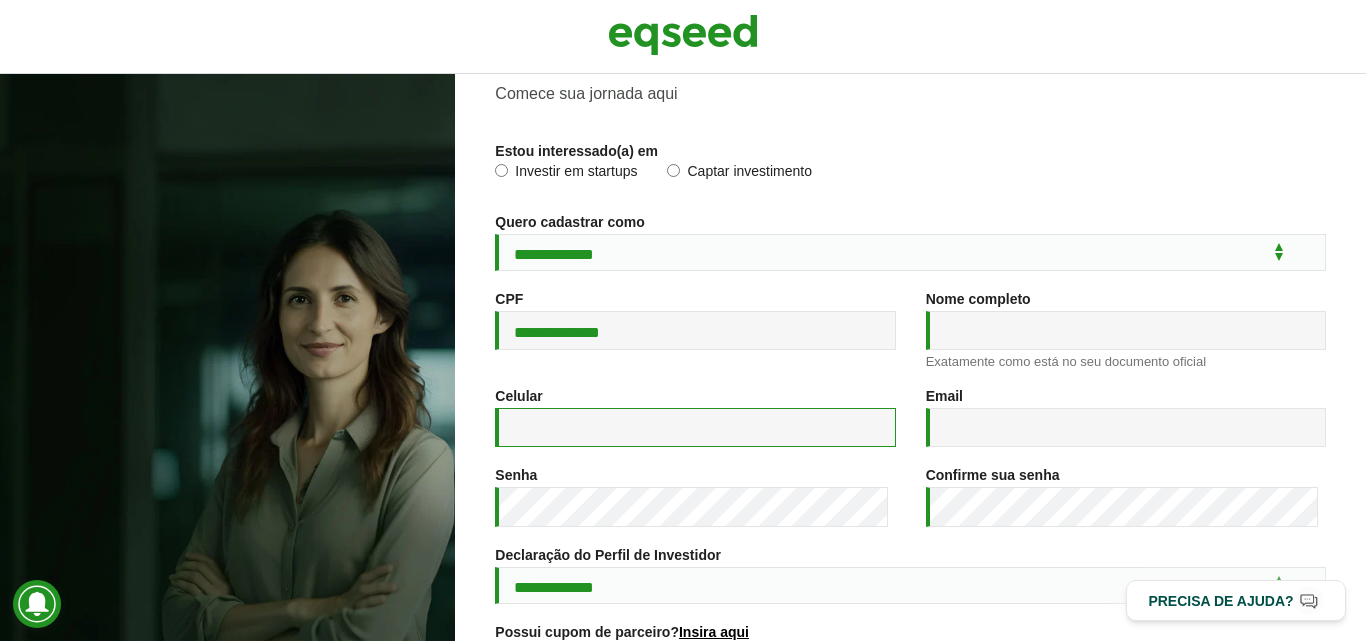 click on "Celular  *" at bounding box center [695, 427] 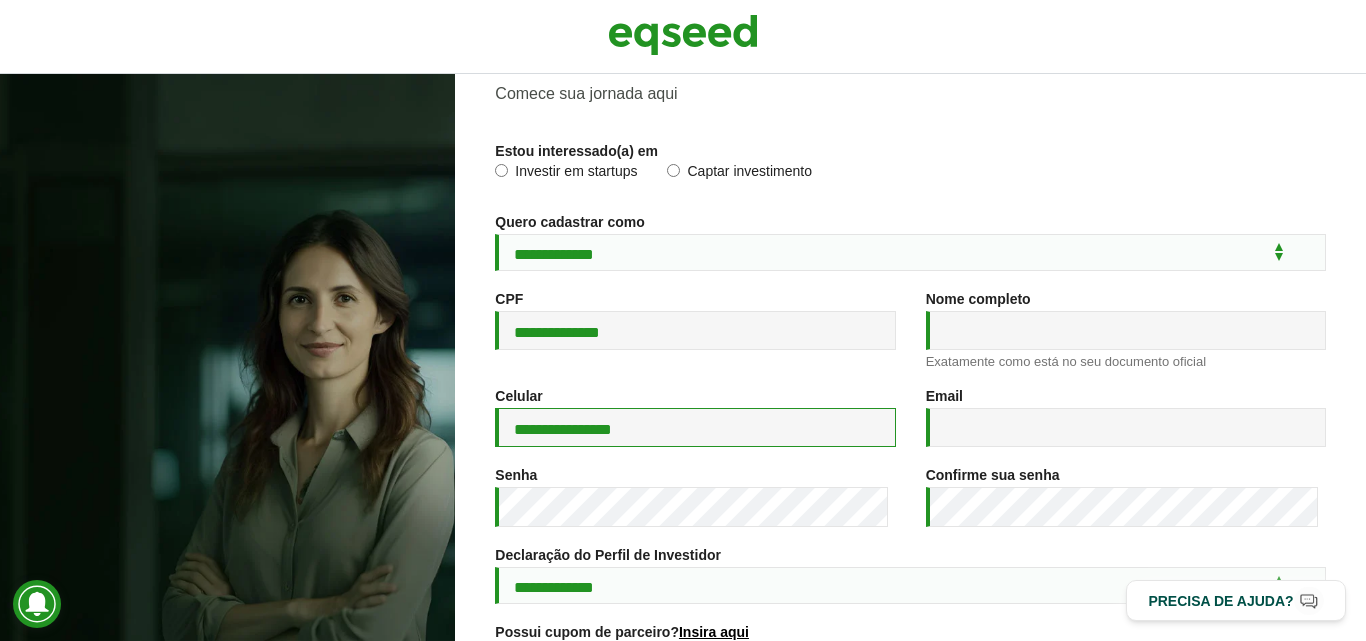 type on "**********" 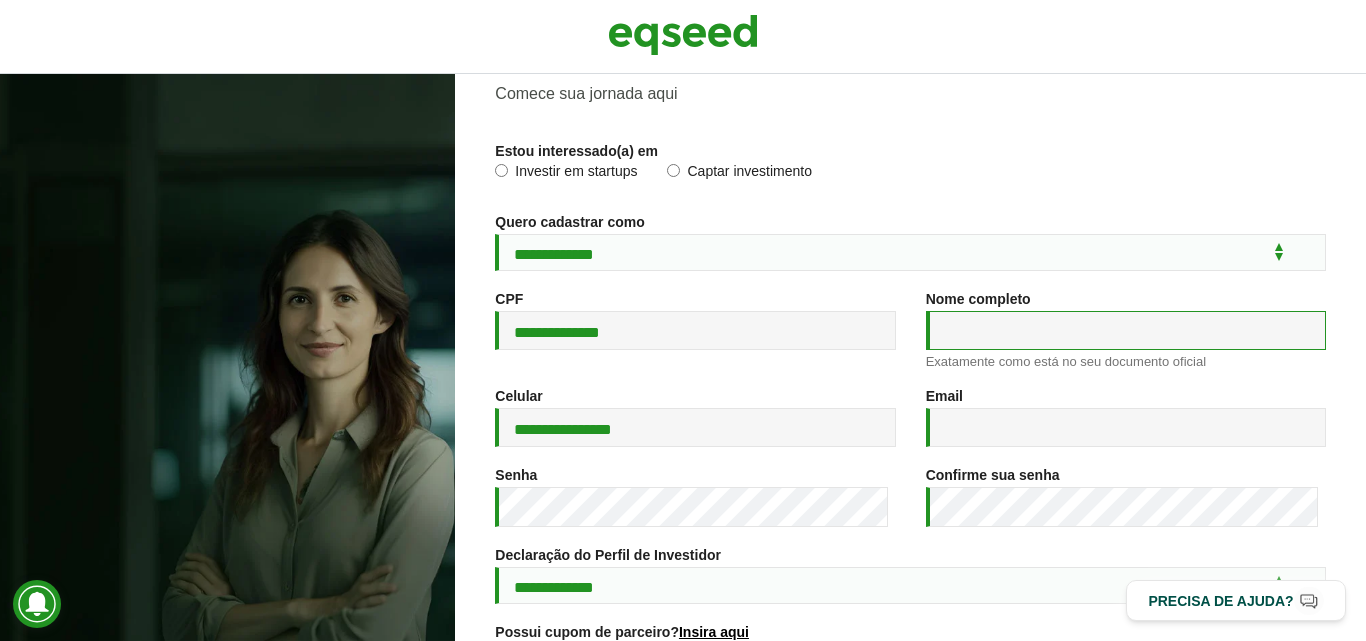 click on "Nome completo  *" at bounding box center (1126, 330) 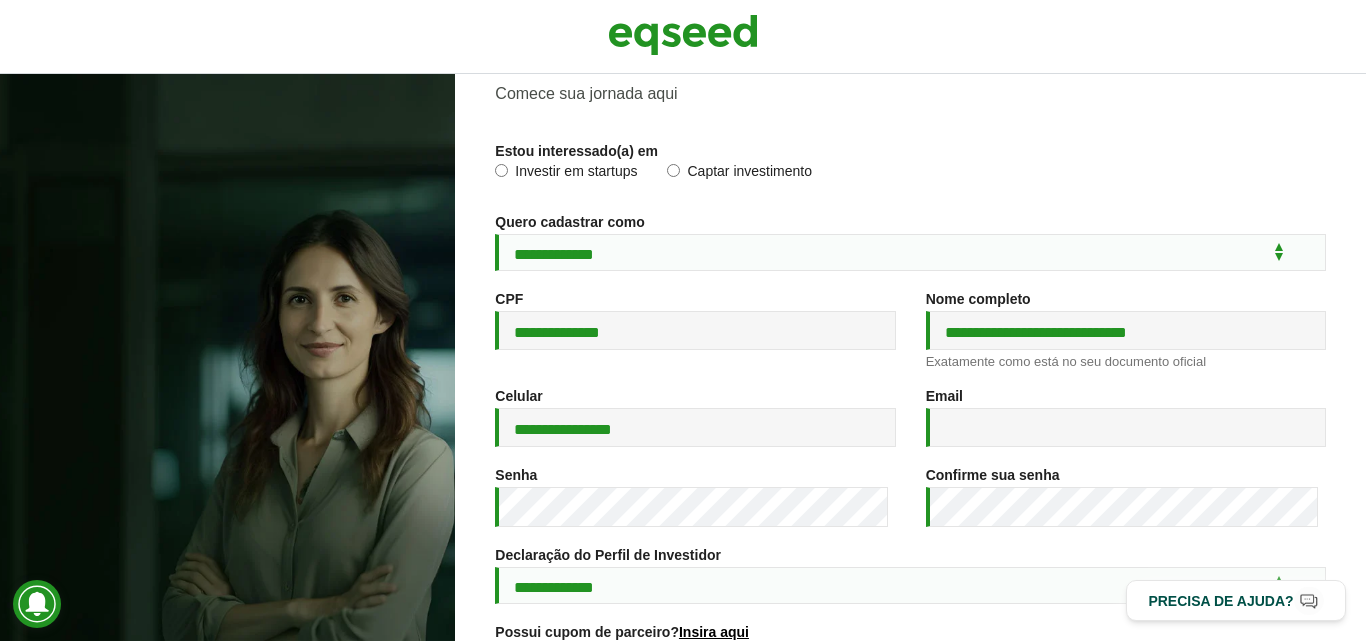 click on "Email  *
Um endereço de e-mail válido. Todos os e-mails do sistema são enviados para este endereço. O endereço de e-mail não é visível para o público e será usado apenas se você precisar recuperar a sua senha ou desejar receber notícias ou notificações por e-mail." at bounding box center [1126, 427] 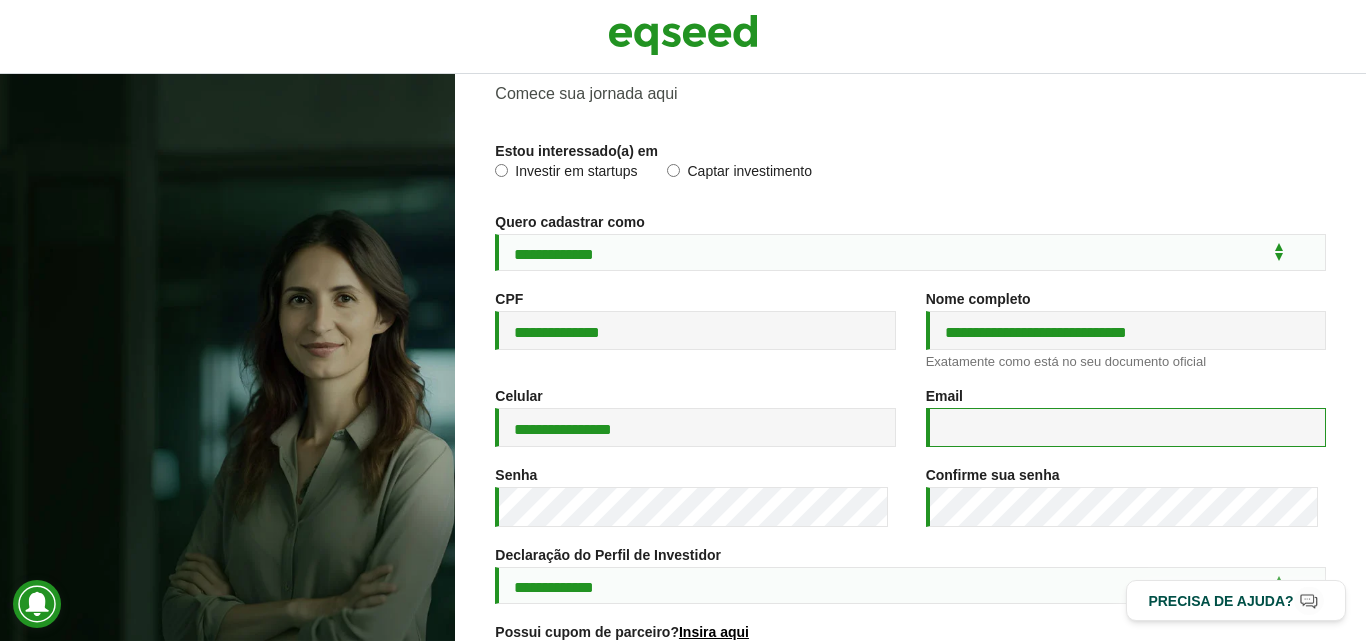click on "Email  *" at bounding box center (1126, 427) 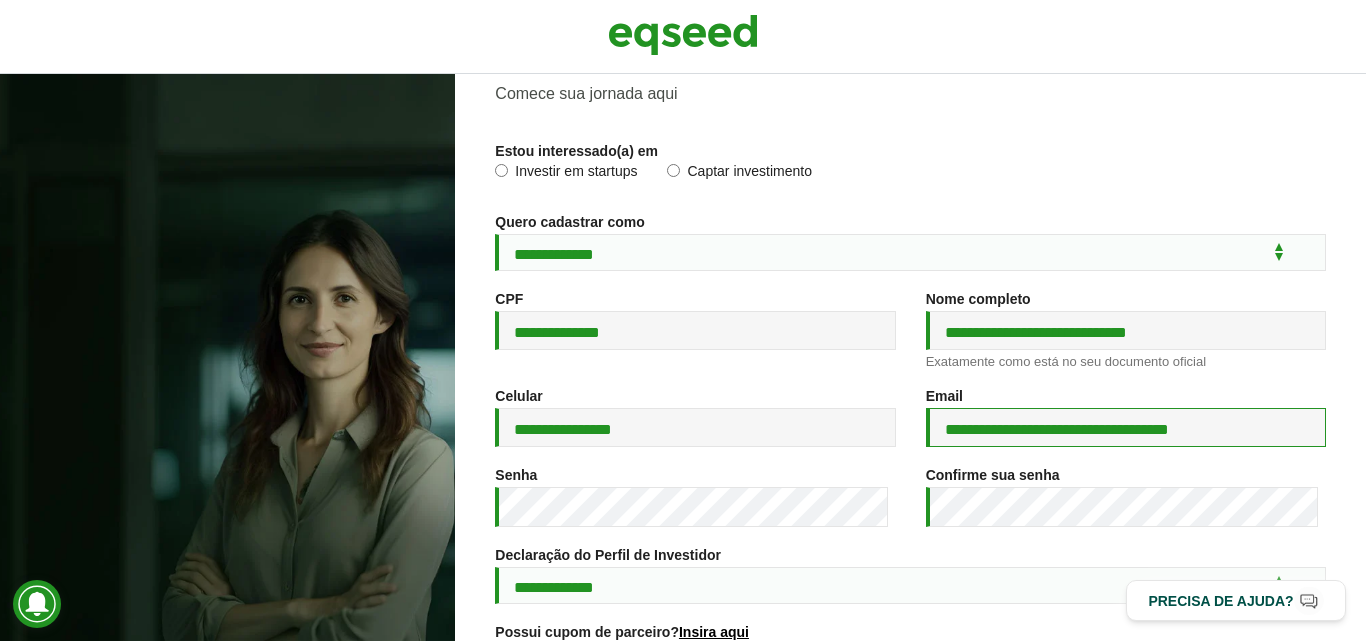 type on "**********" 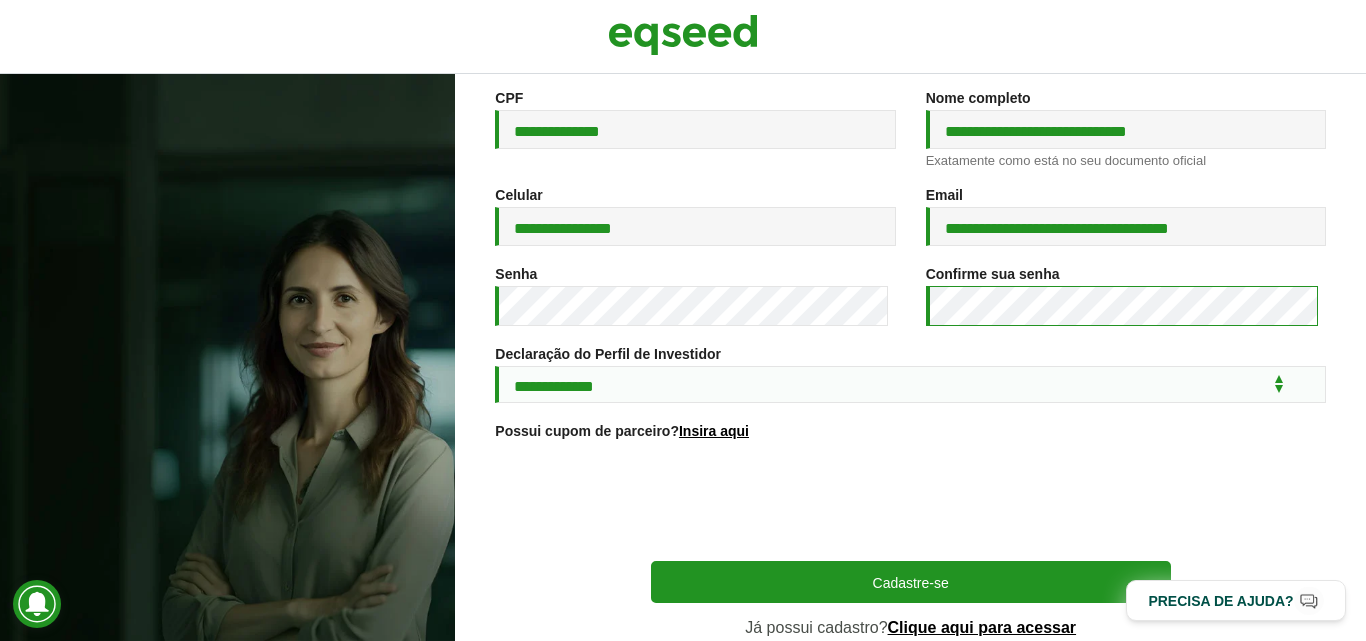 scroll, scrollTop: 284, scrollLeft: 0, axis: vertical 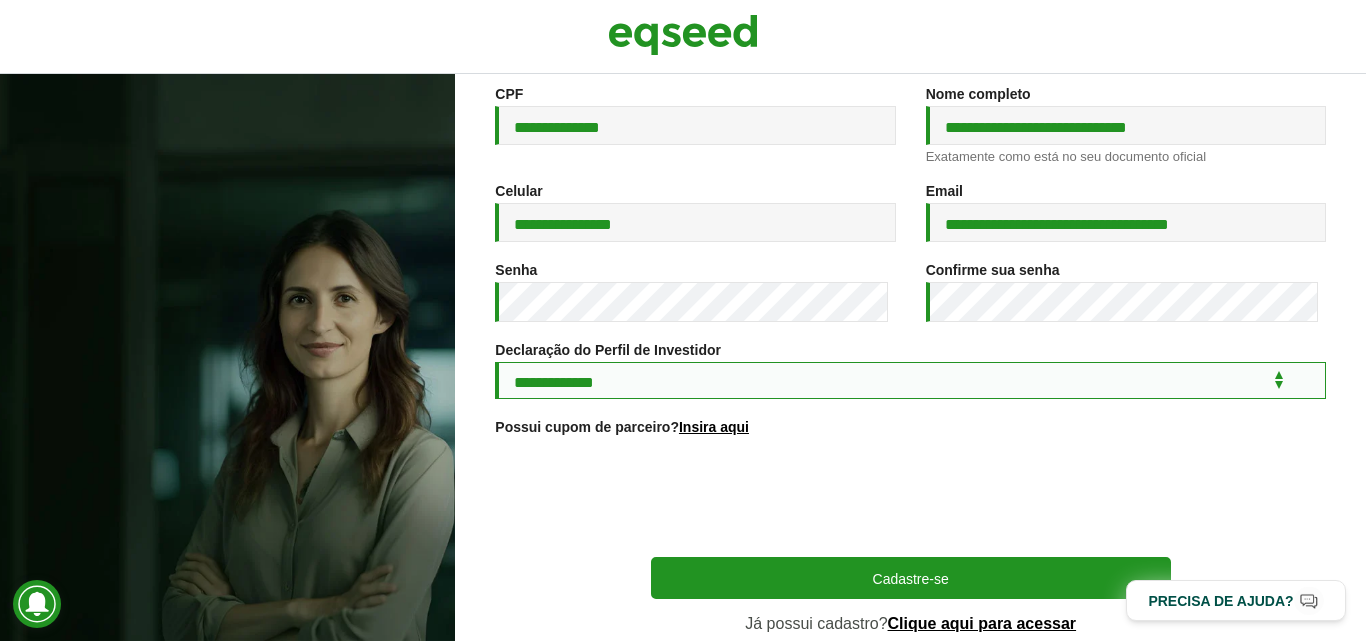 click on "**********" at bounding box center [910, 380] 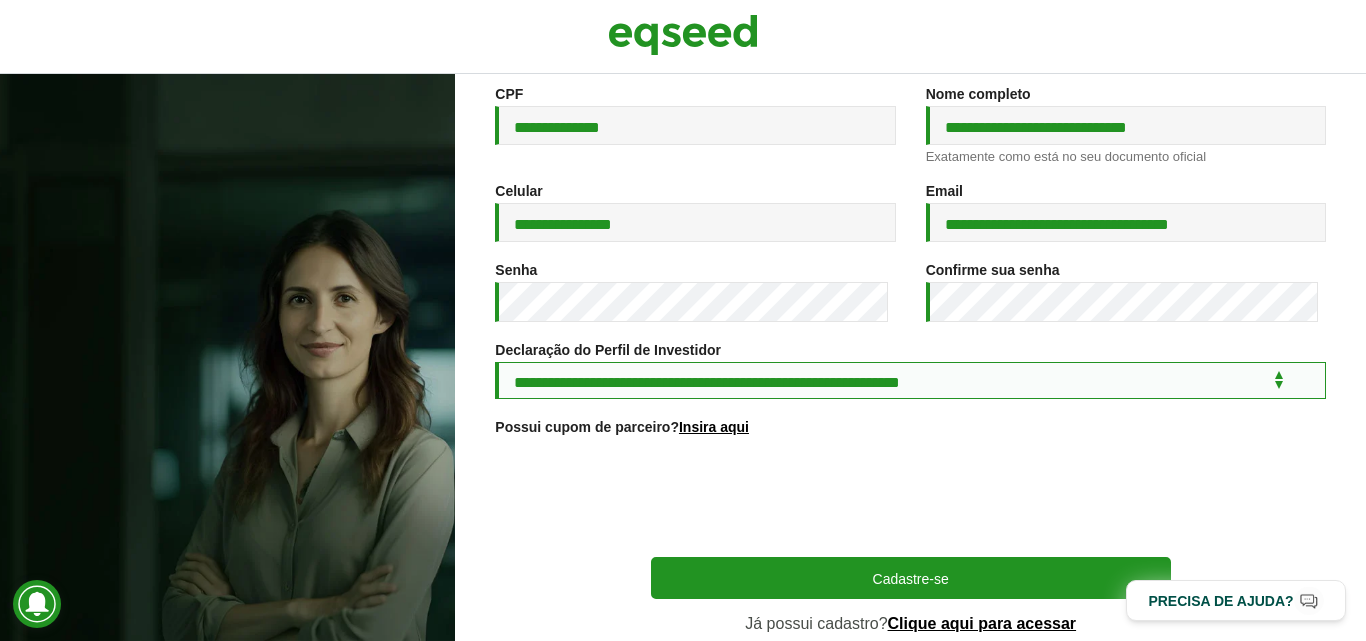 click on "**********" at bounding box center [910, 380] 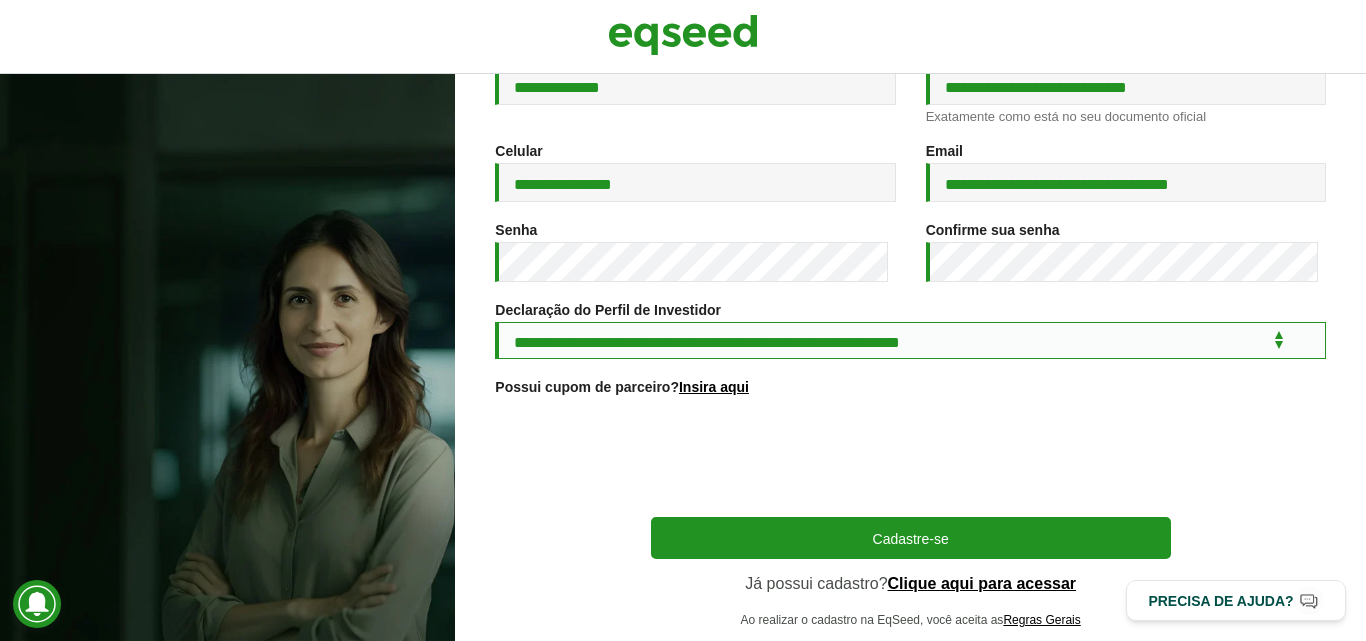 scroll, scrollTop: 325, scrollLeft: 0, axis: vertical 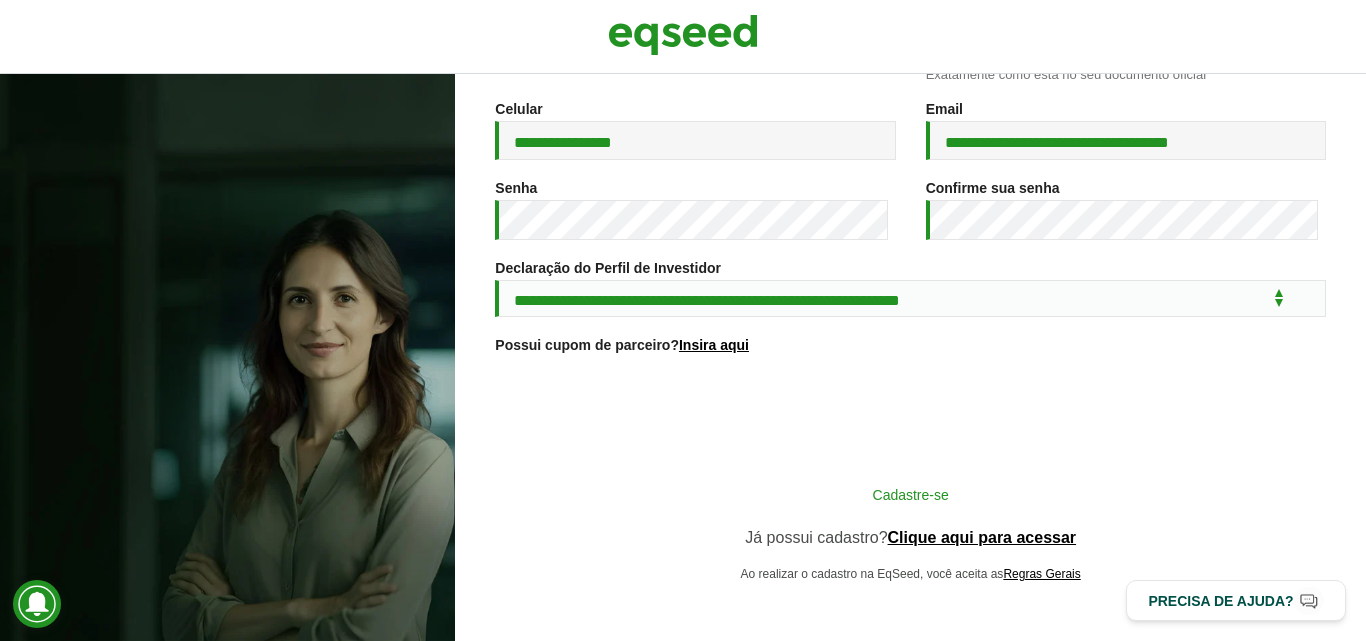 click on "Cadastre-se" at bounding box center (911, 494) 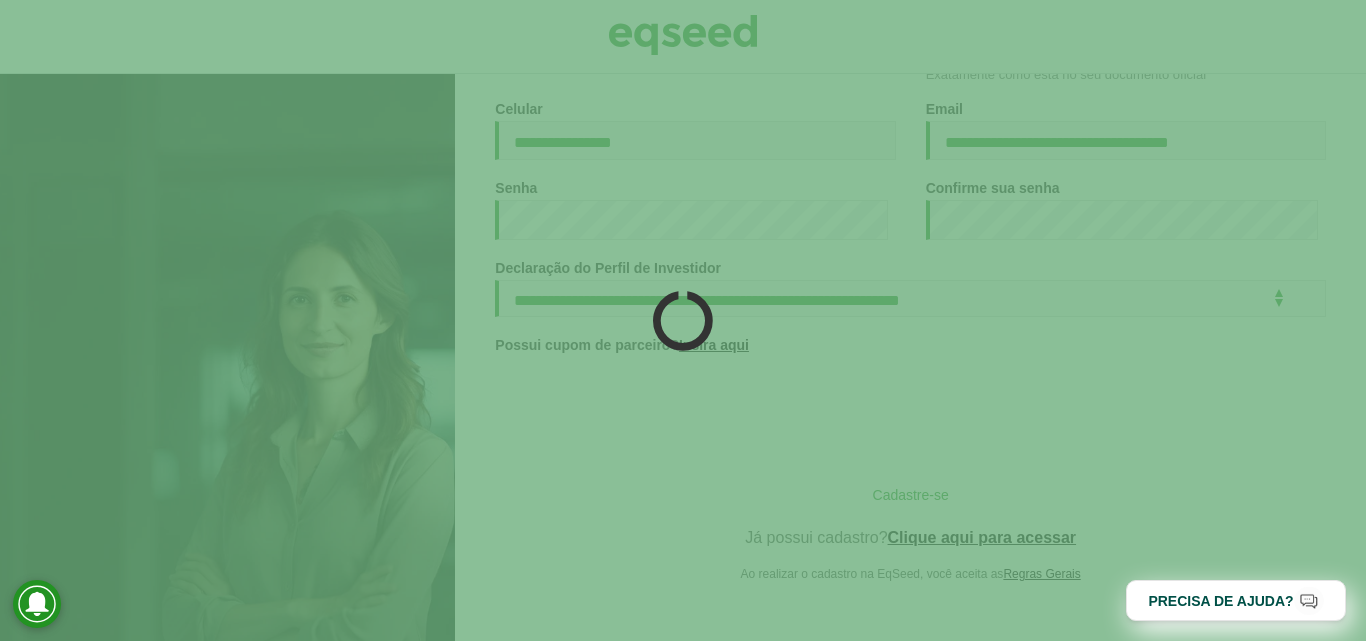 scroll, scrollTop: 372, scrollLeft: 0, axis: vertical 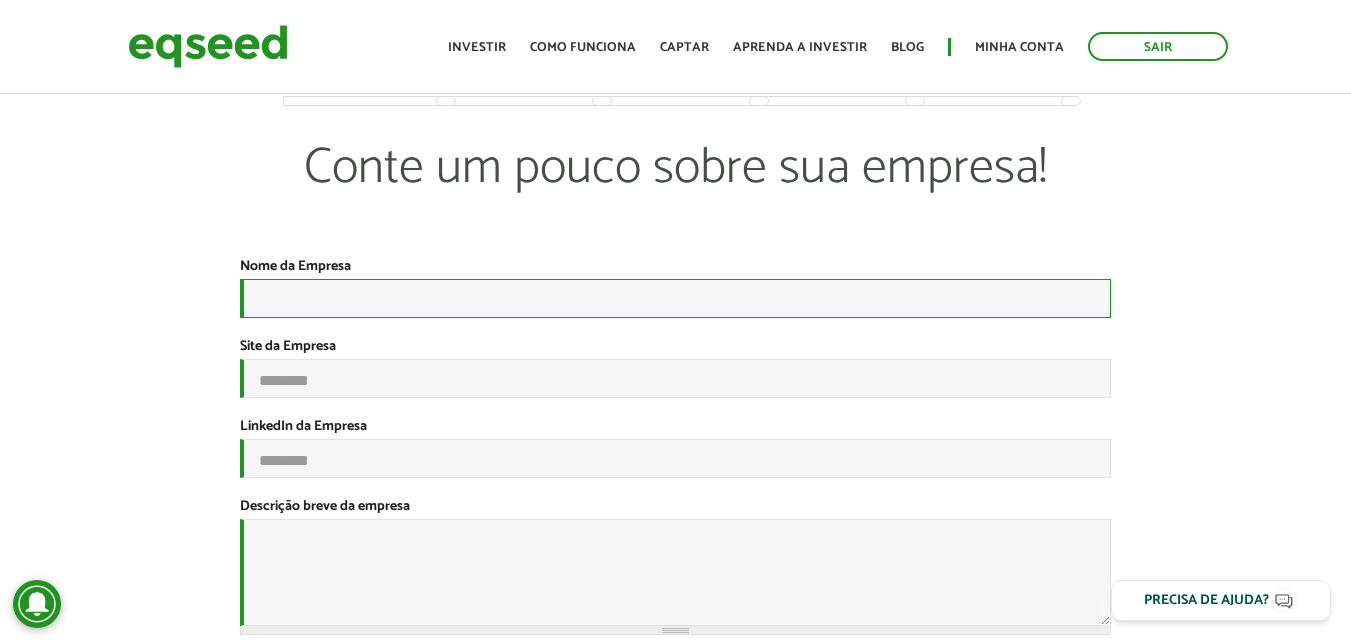 click on "Nome da Empresa  *" at bounding box center (675, 298) 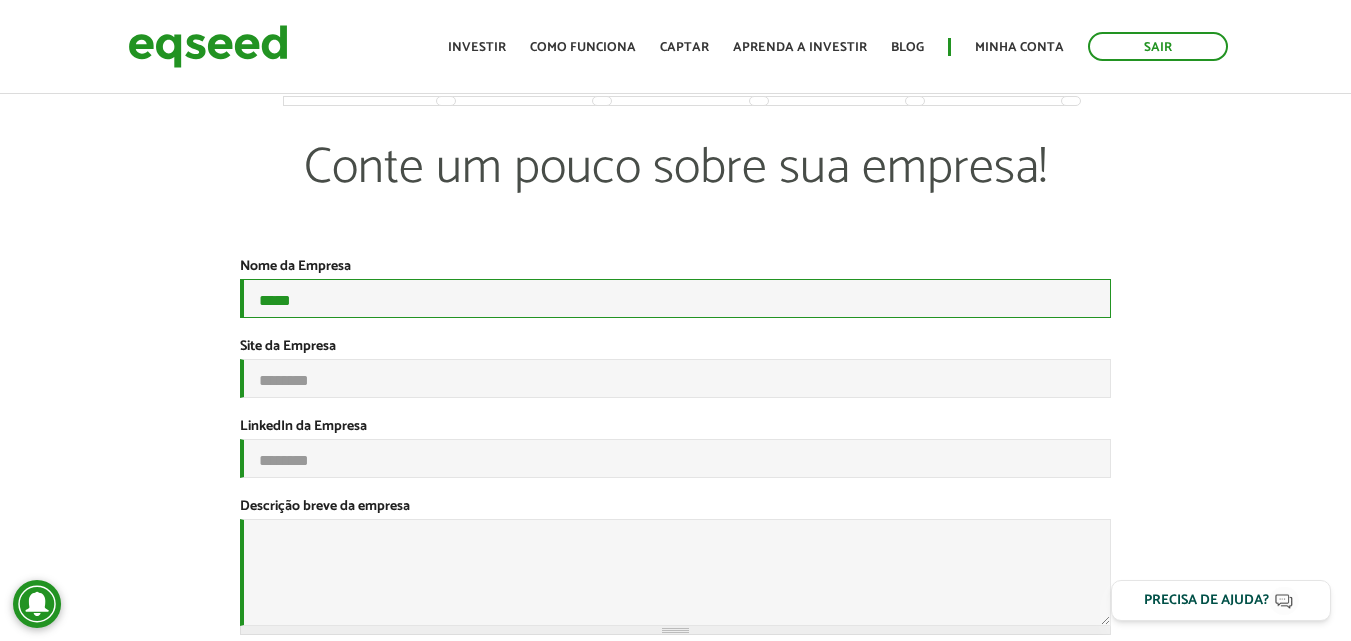 type on "*****" 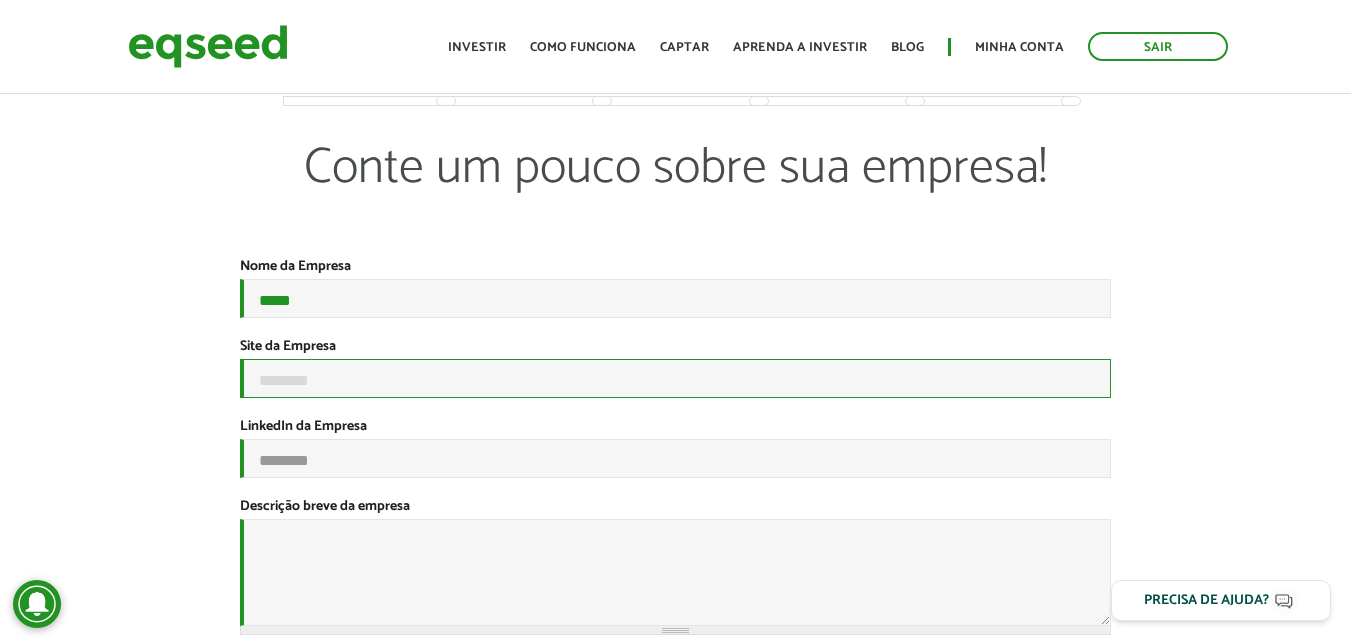 click on "Site da Empresa" at bounding box center [675, 378] 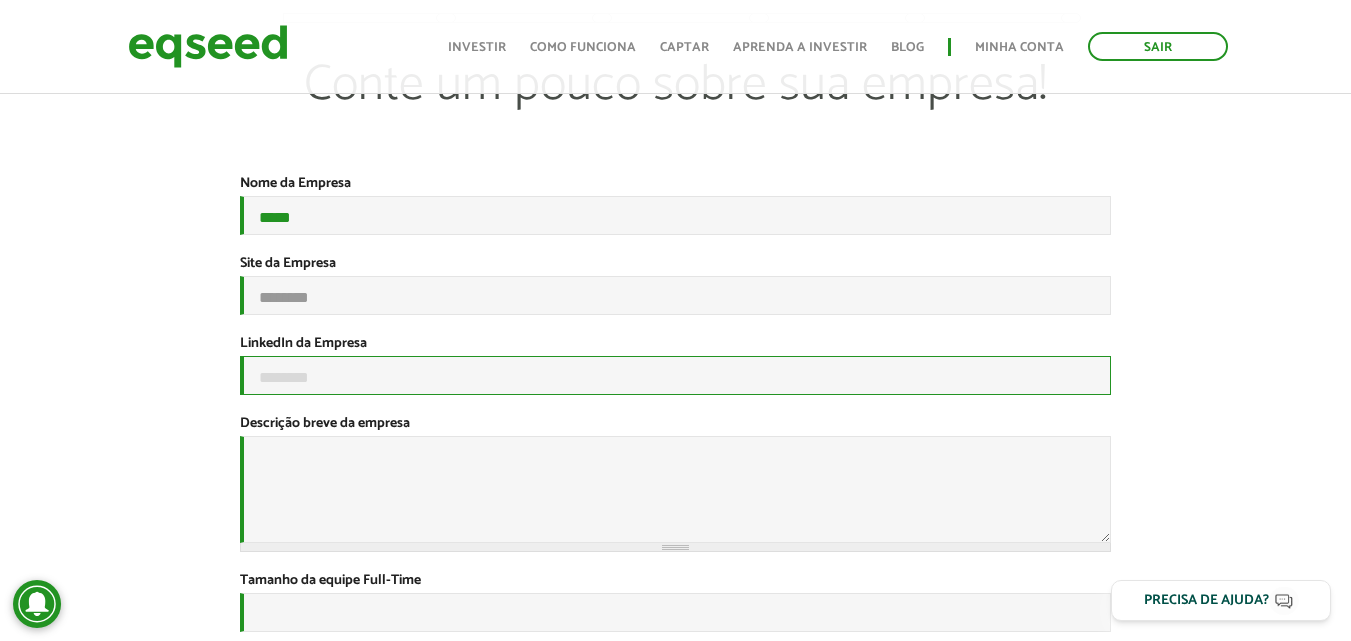 click on "LinkedIn da Empresa" at bounding box center [675, 375] 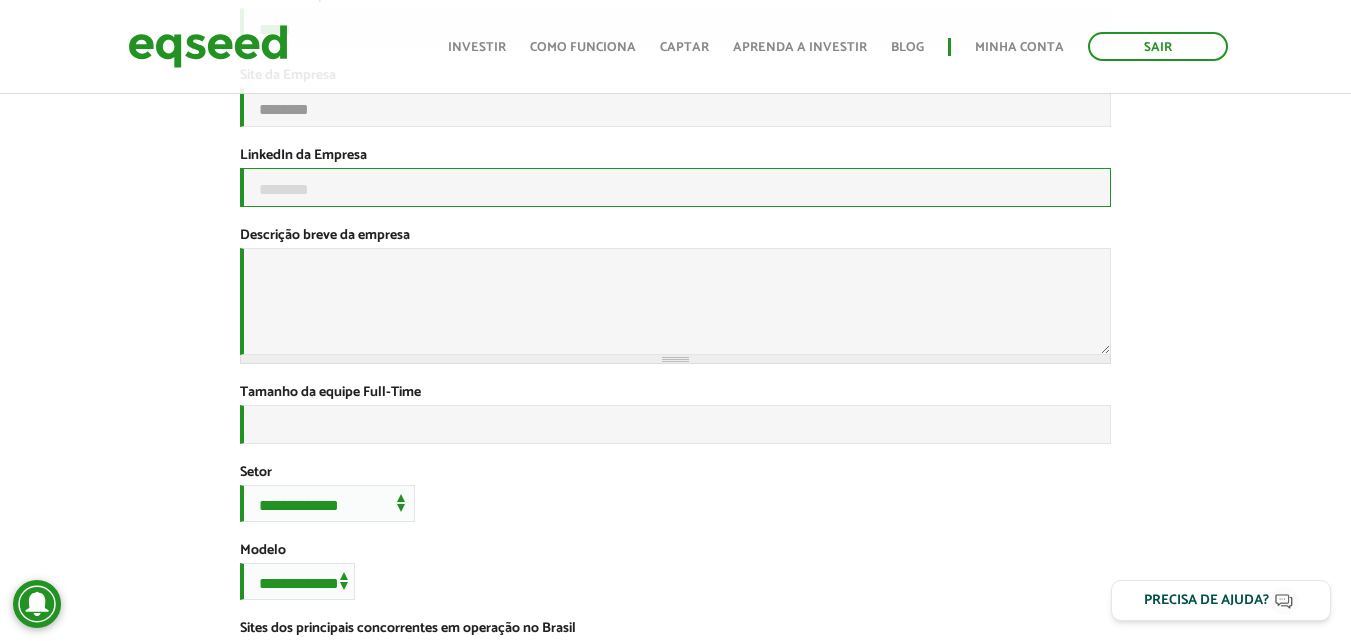 scroll, scrollTop: 272, scrollLeft: 0, axis: vertical 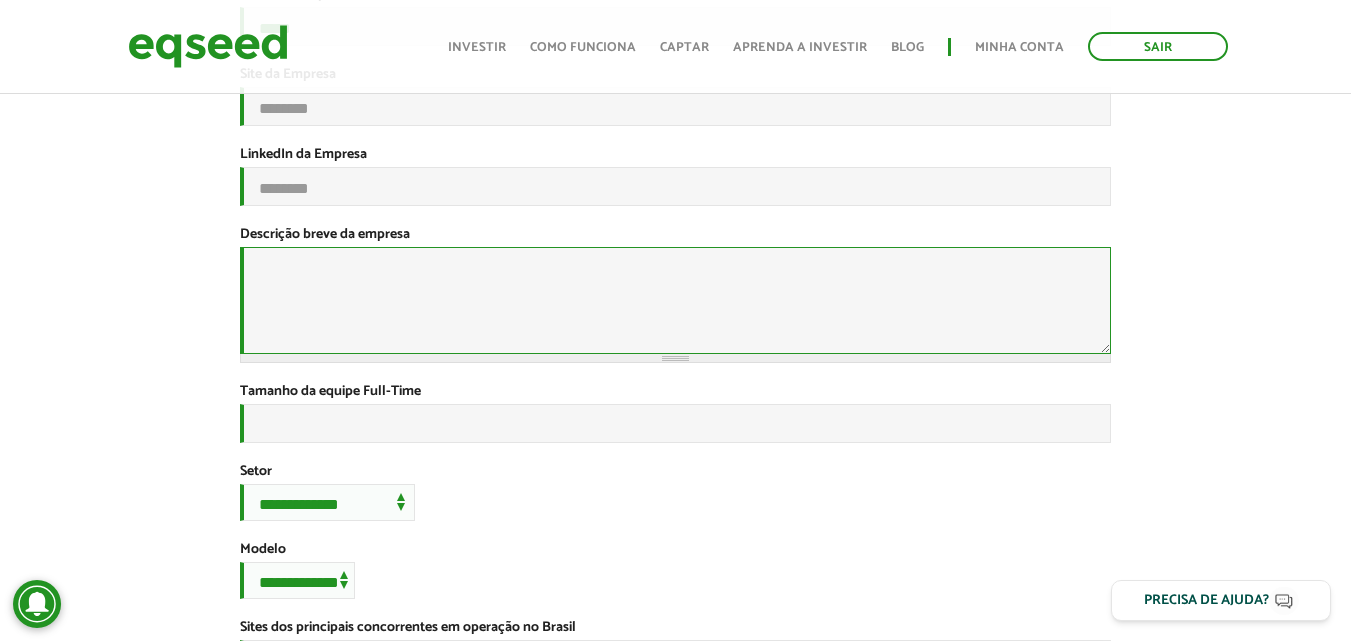 click on "Descrição breve da empresa  *" at bounding box center (675, 300) 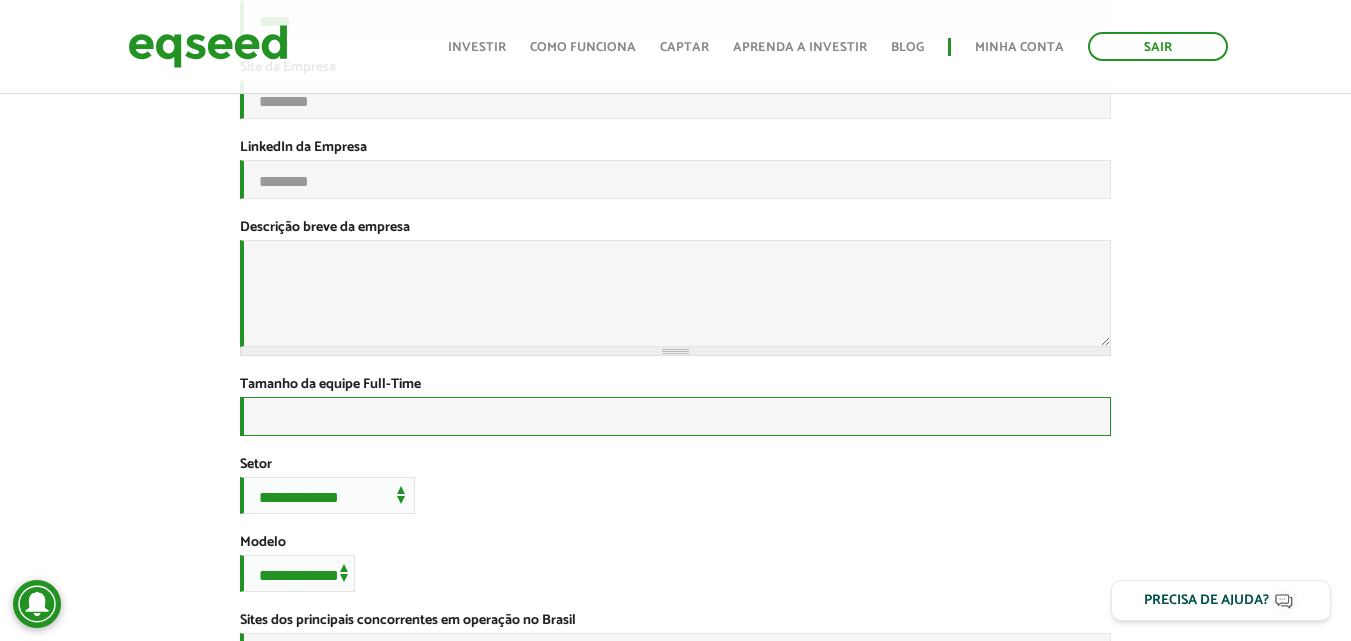 click on "Tamanho da equipe Full-Time  *" at bounding box center (675, 416) 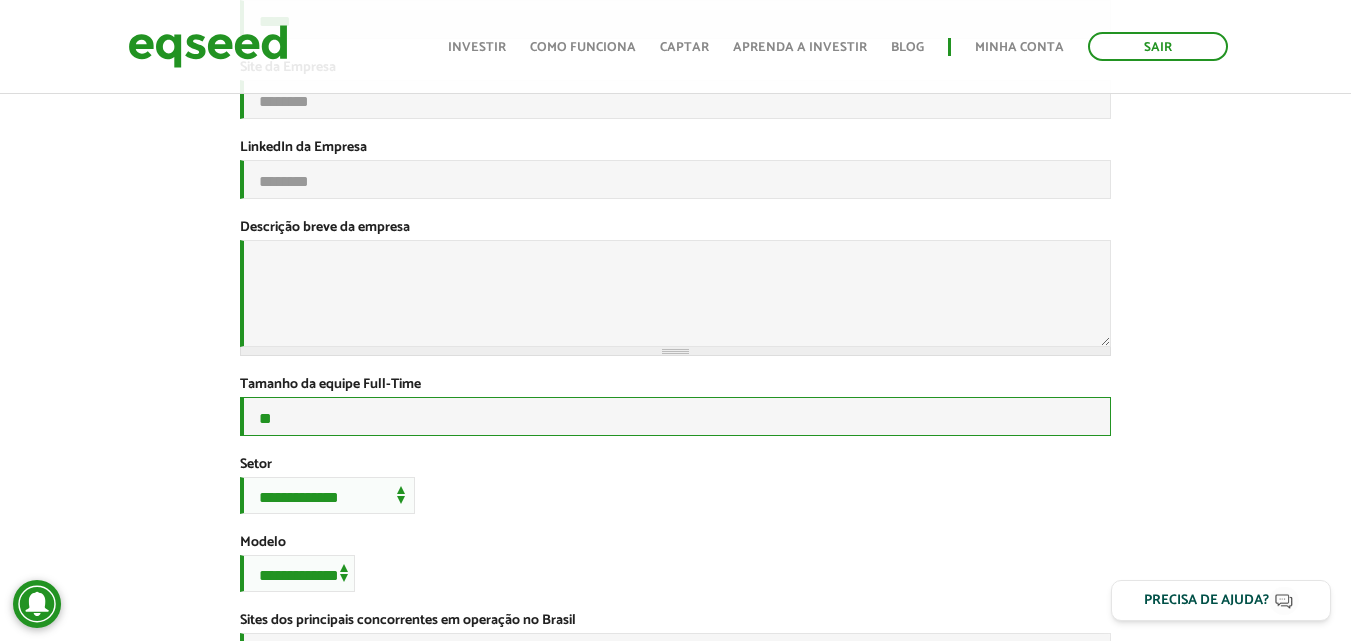 type on "*" 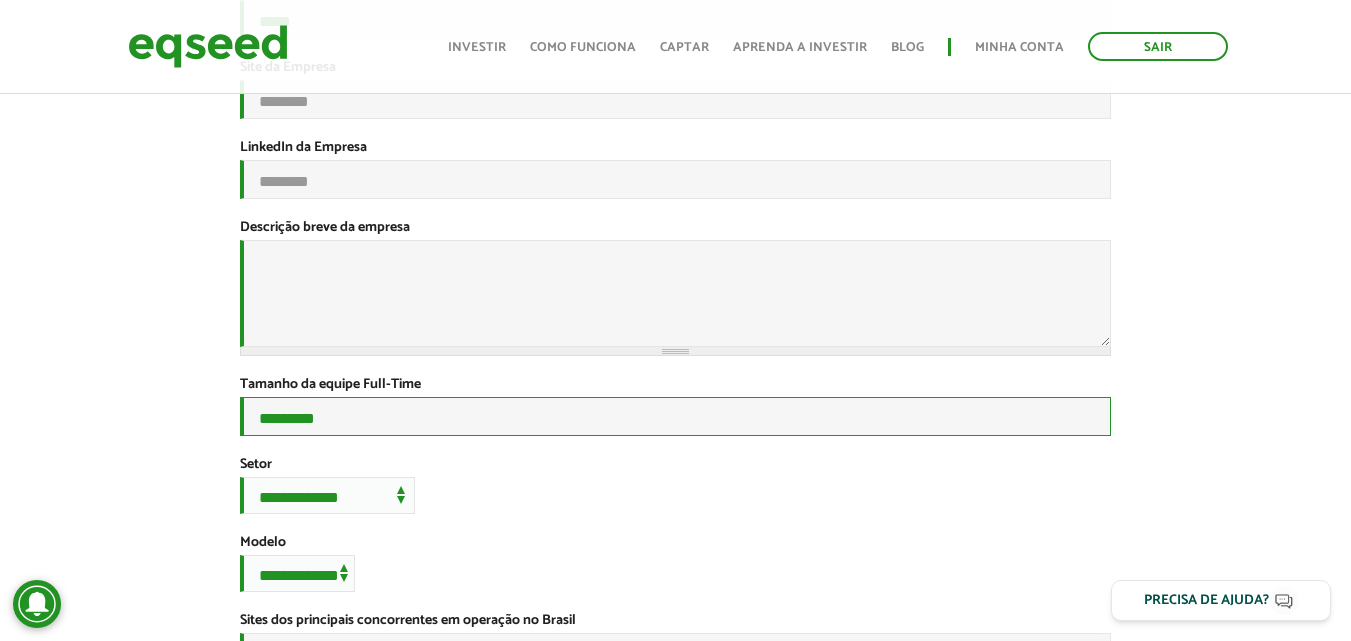 type on "*********" 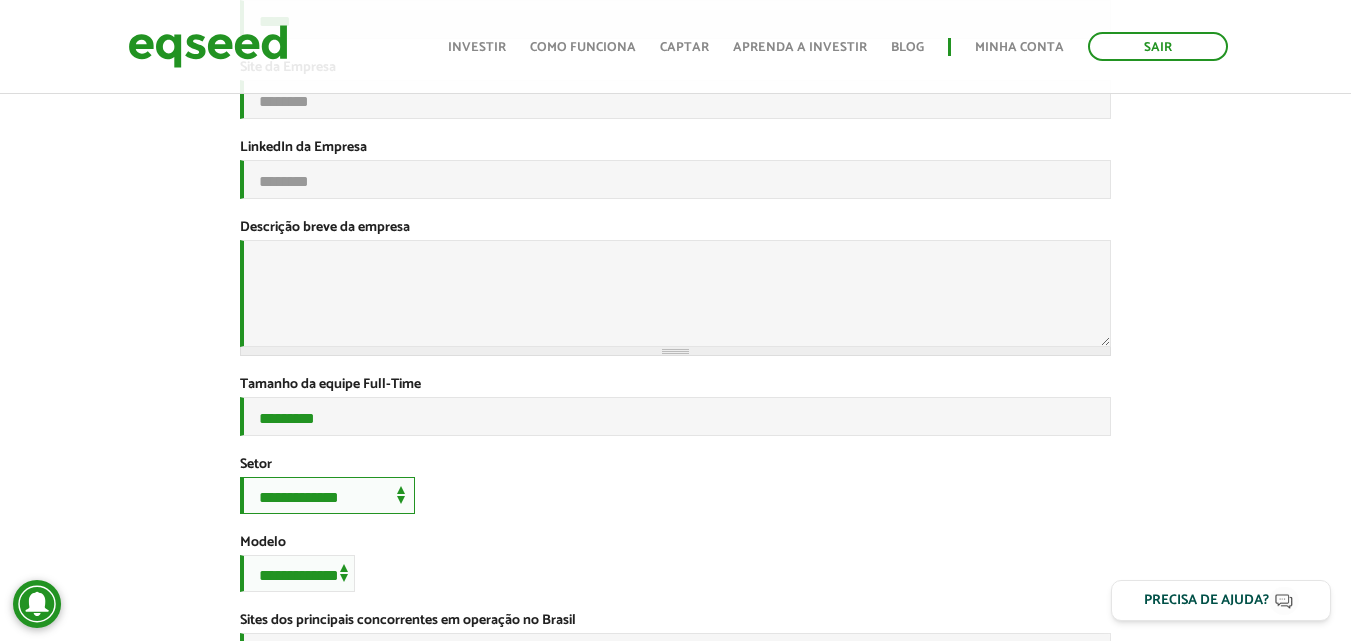 click on "**********" at bounding box center (327, 495) 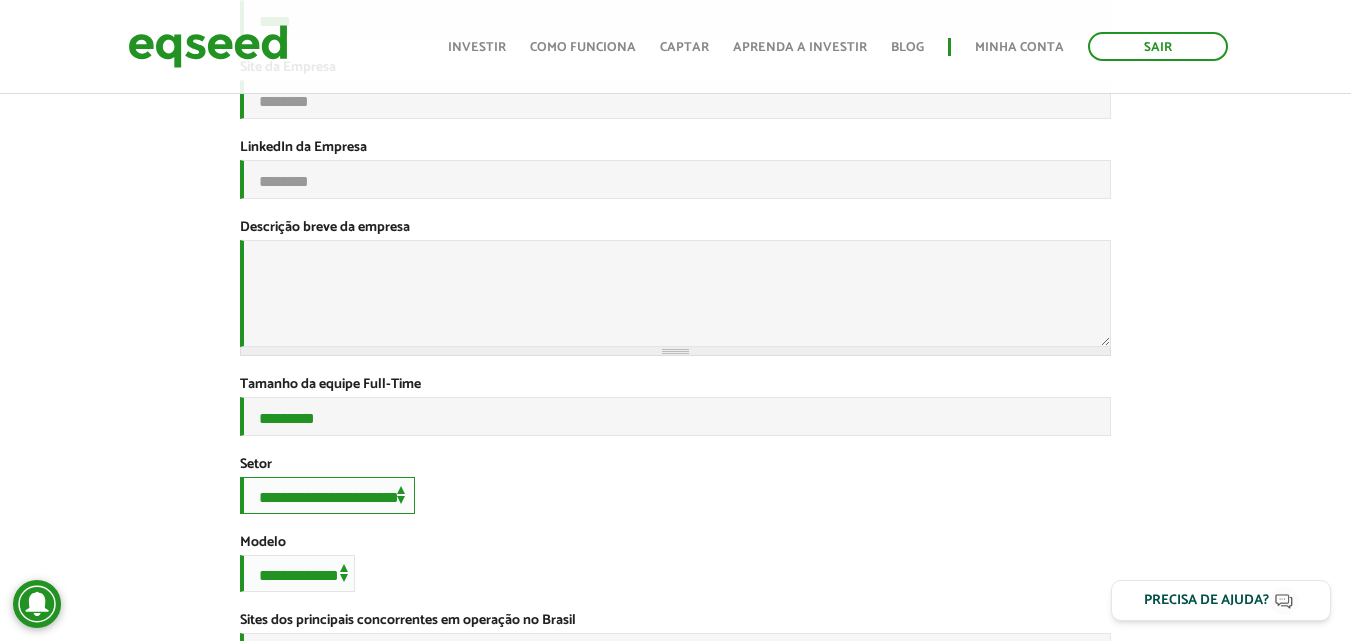 click on "**********" at bounding box center [327, 495] 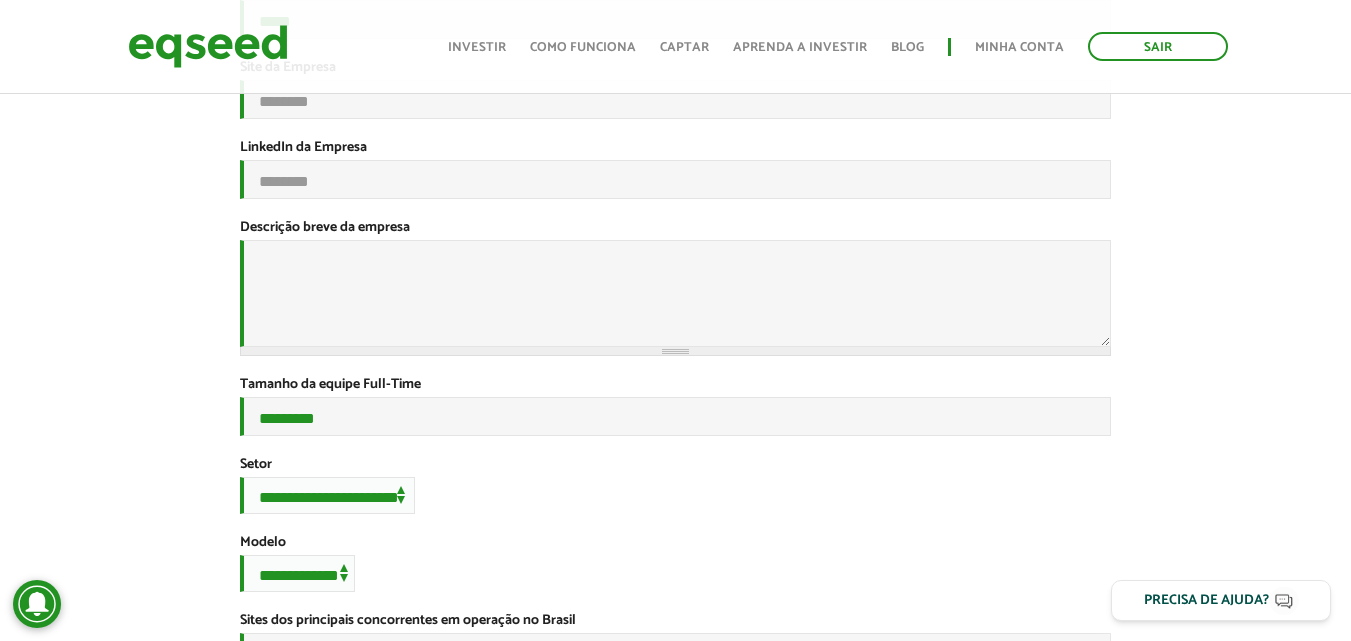 click on "**********" at bounding box center [675, 470] 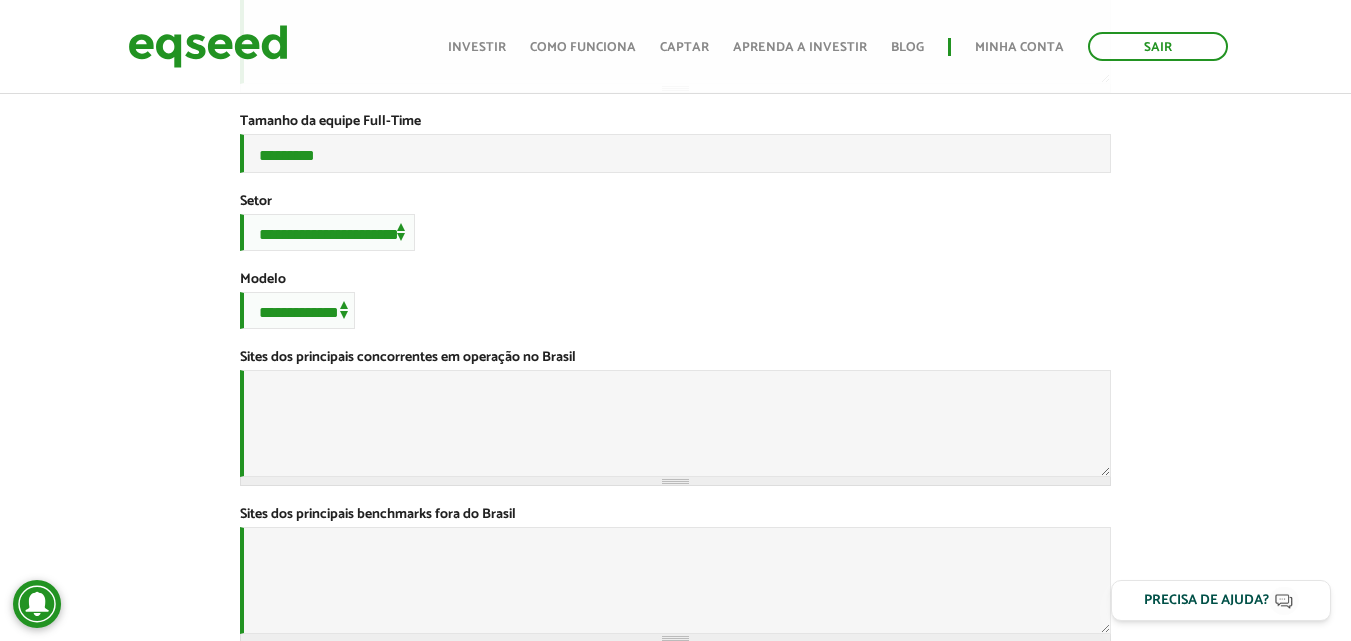 scroll, scrollTop: 571, scrollLeft: 0, axis: vertical 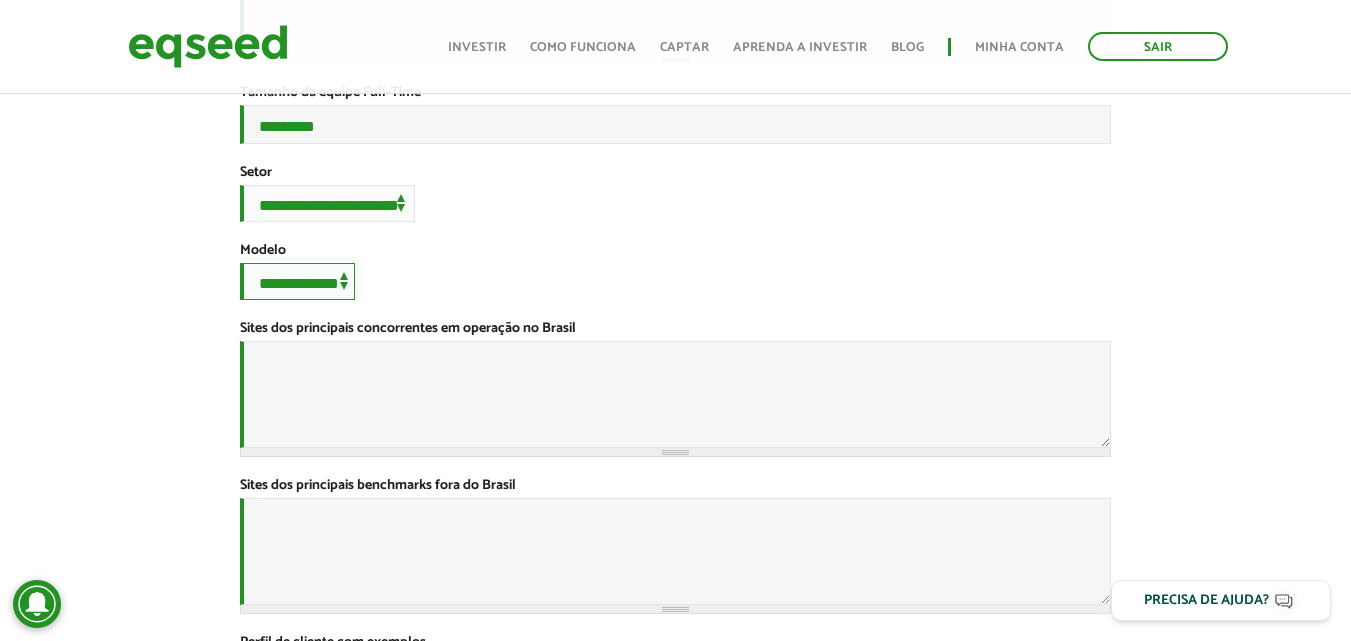 click on "**********" at bounding box center [297, 281] 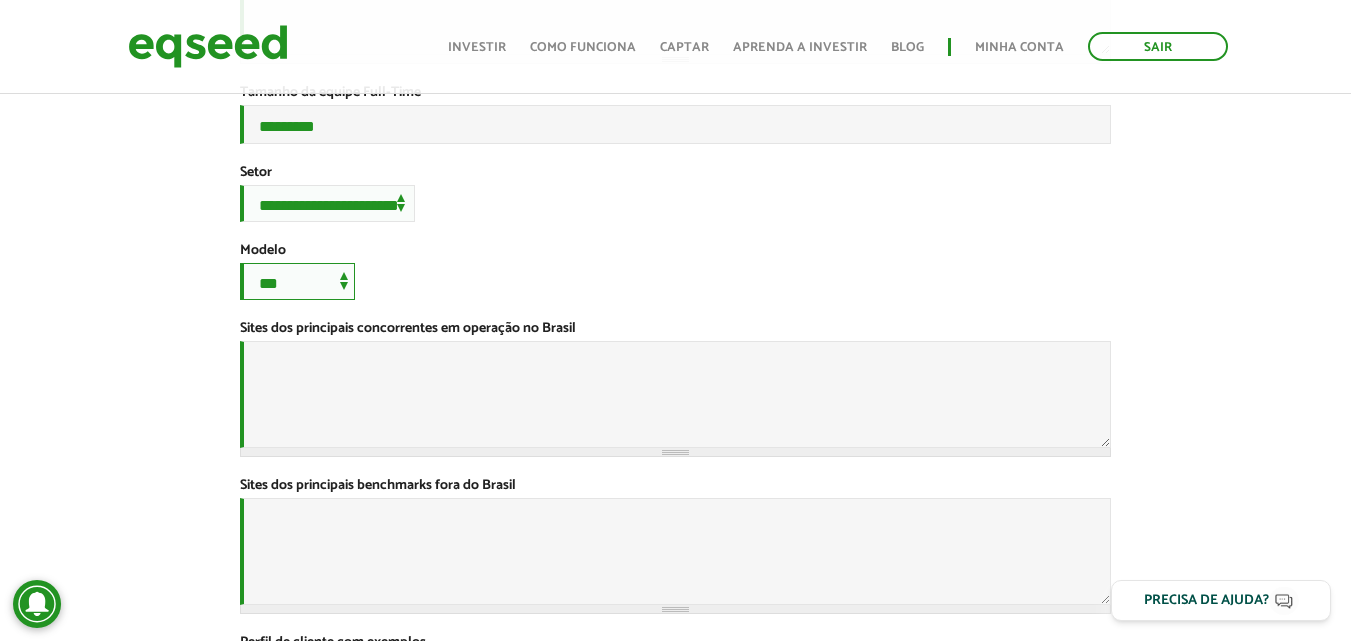 click on "**********" at bounding box center (297, 281) 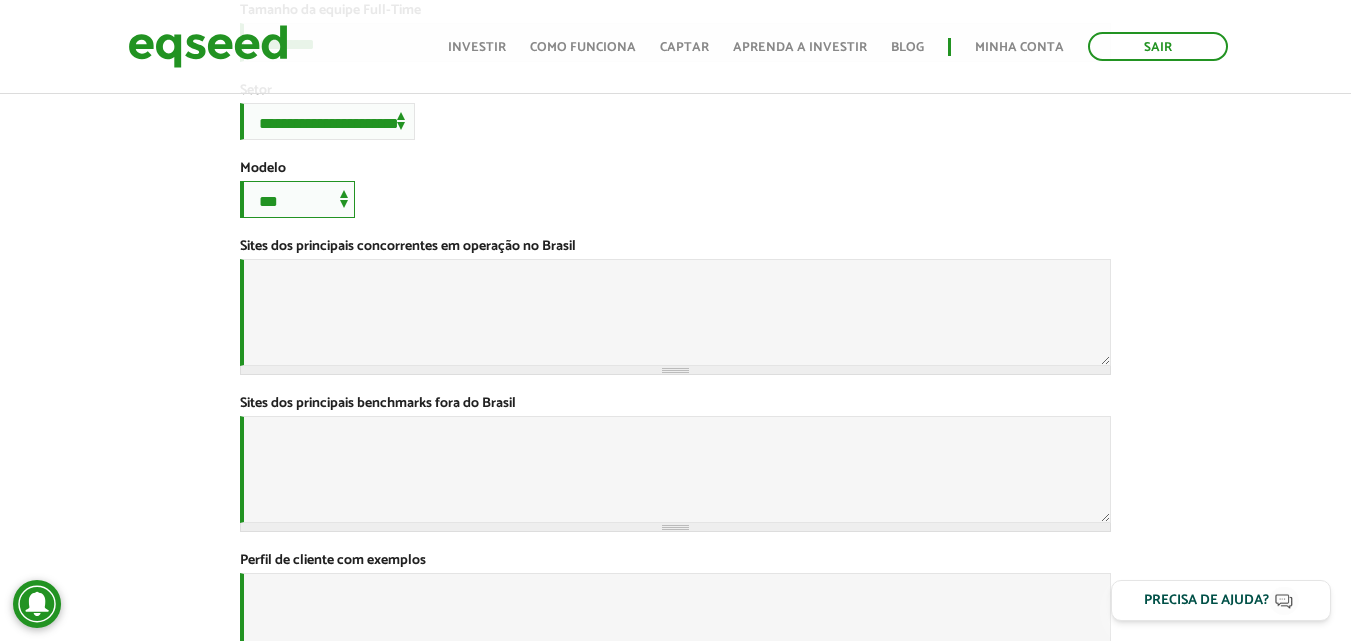 scroll, scrollTop: 651, scrollLeft: 0, axis: vertical 